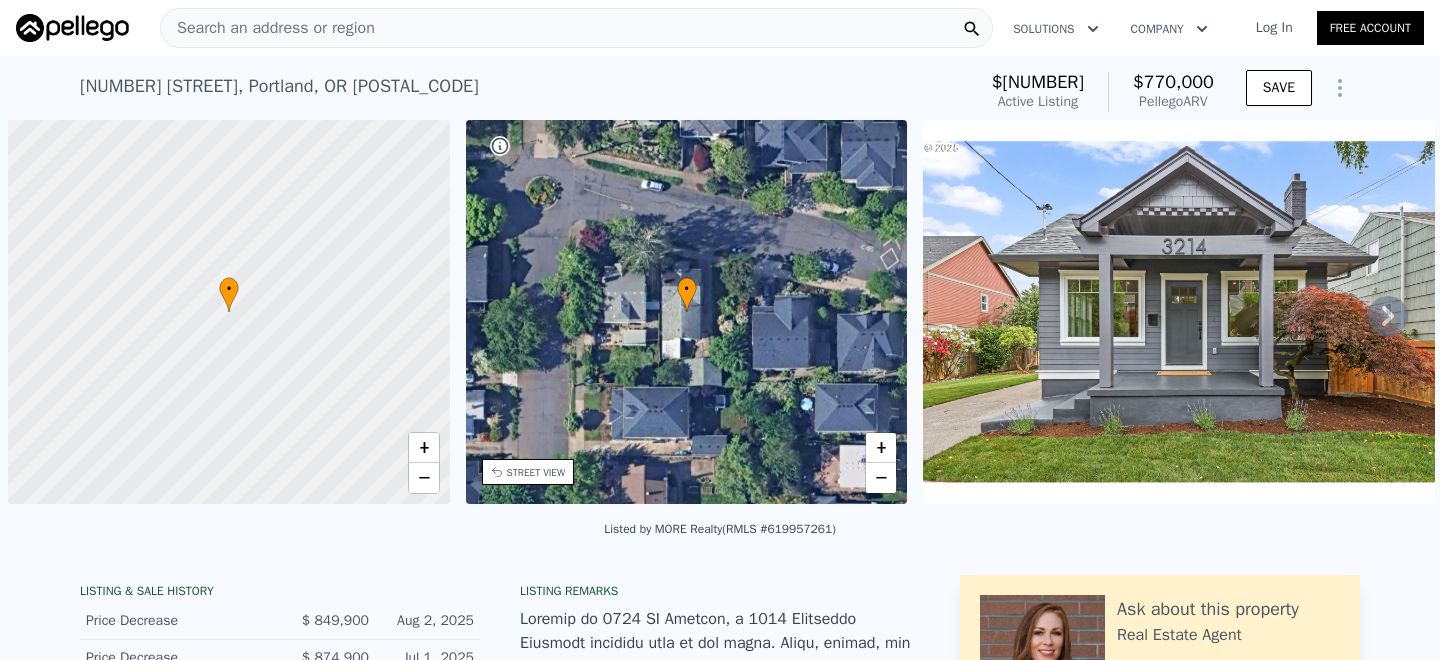 scroll, scrollTop: 0, scrollLeft: 0, axis: both 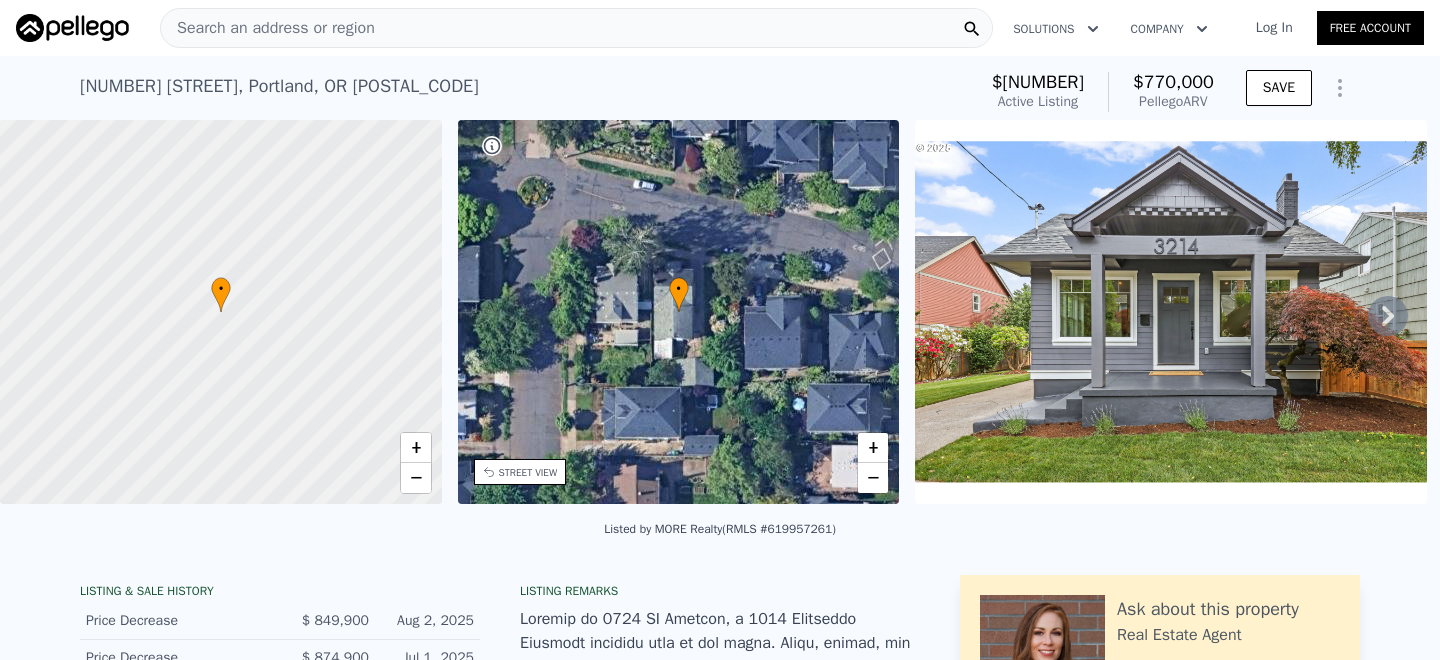 click on "Search an address or region" at bounding box center (268, 28) 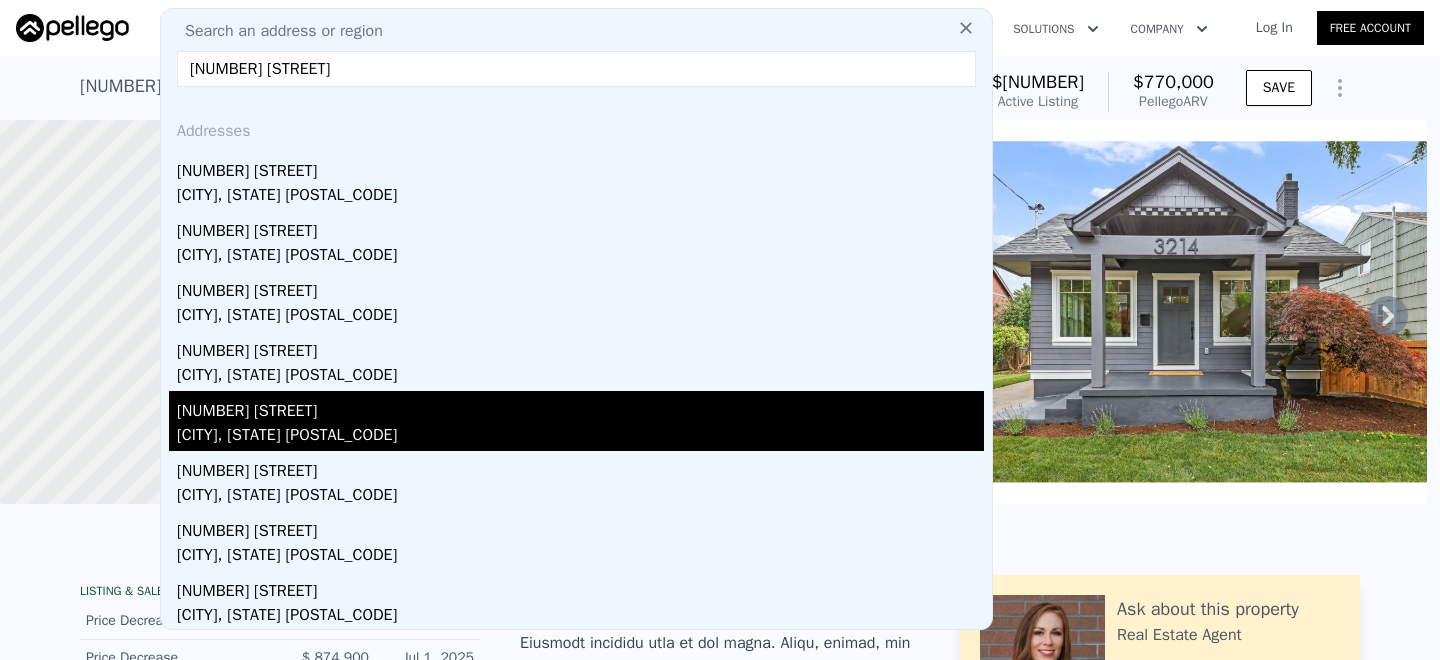 type on "[NUMBER] [STREET]" 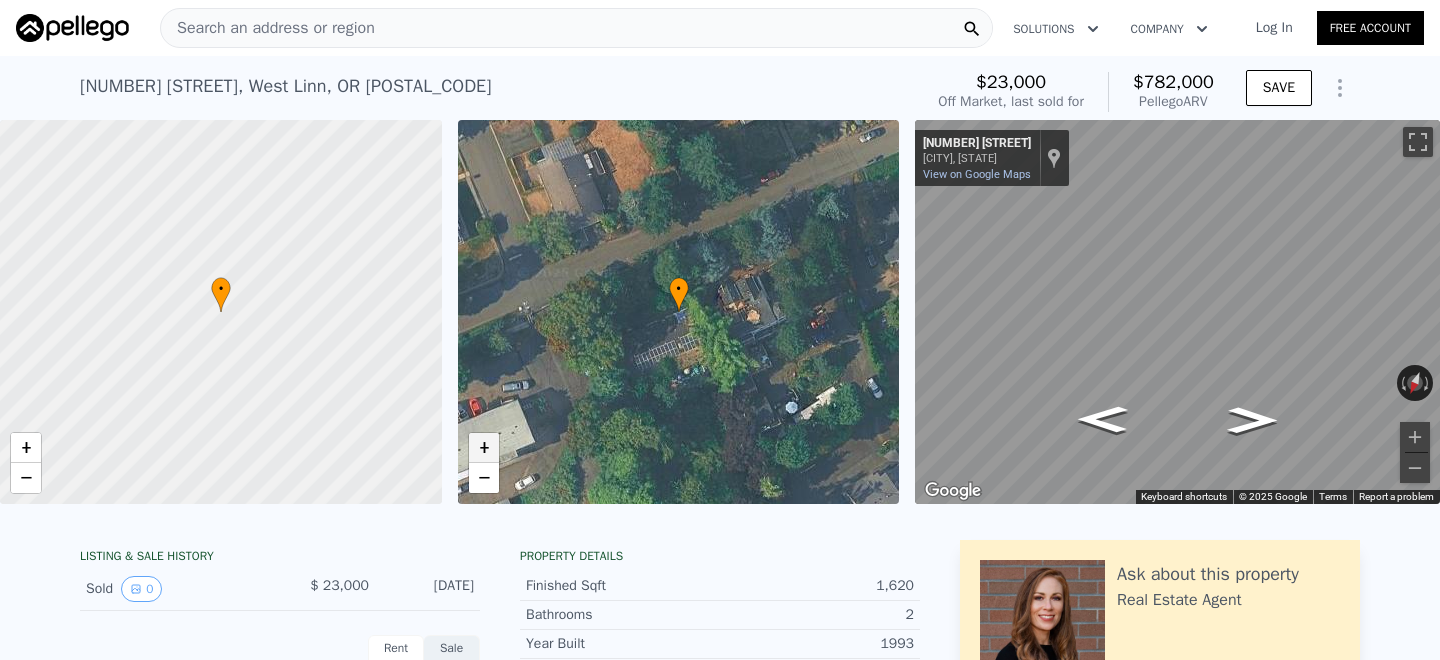 click on "+" at bounding box center [484, 448] 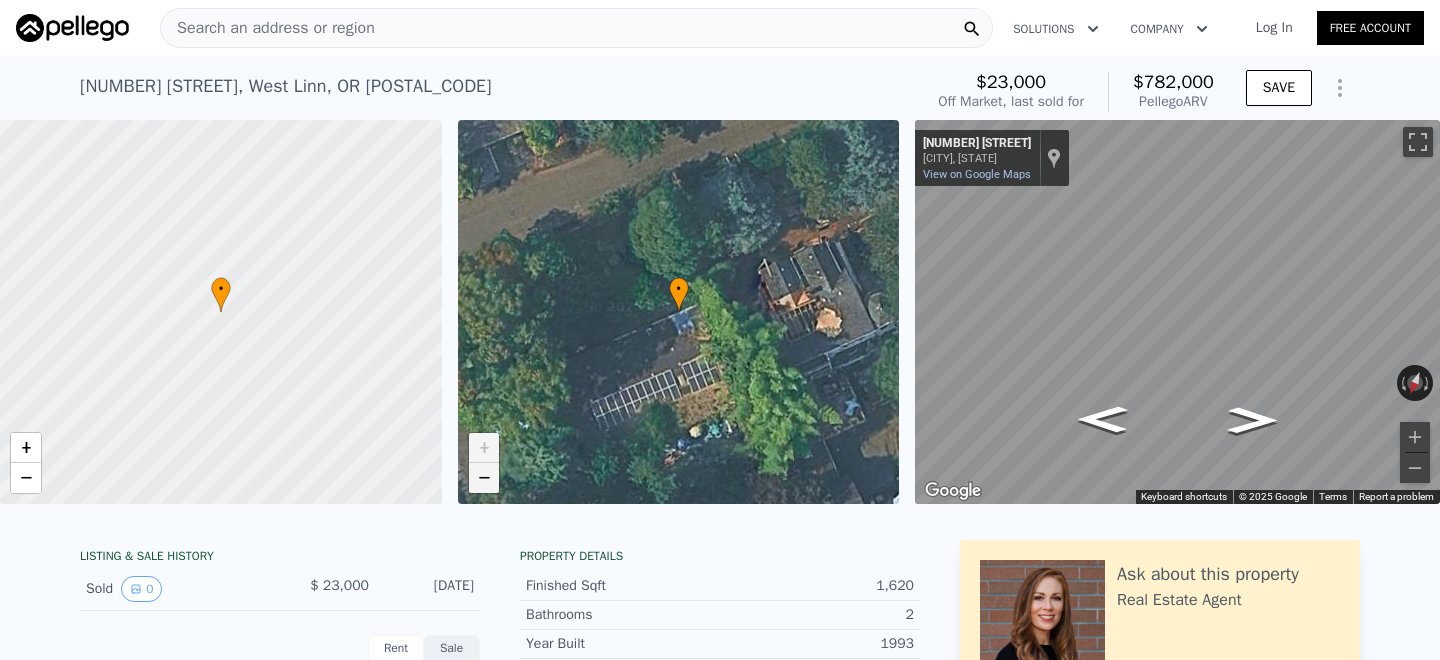 click on "−" at bounding box center [484, 478] 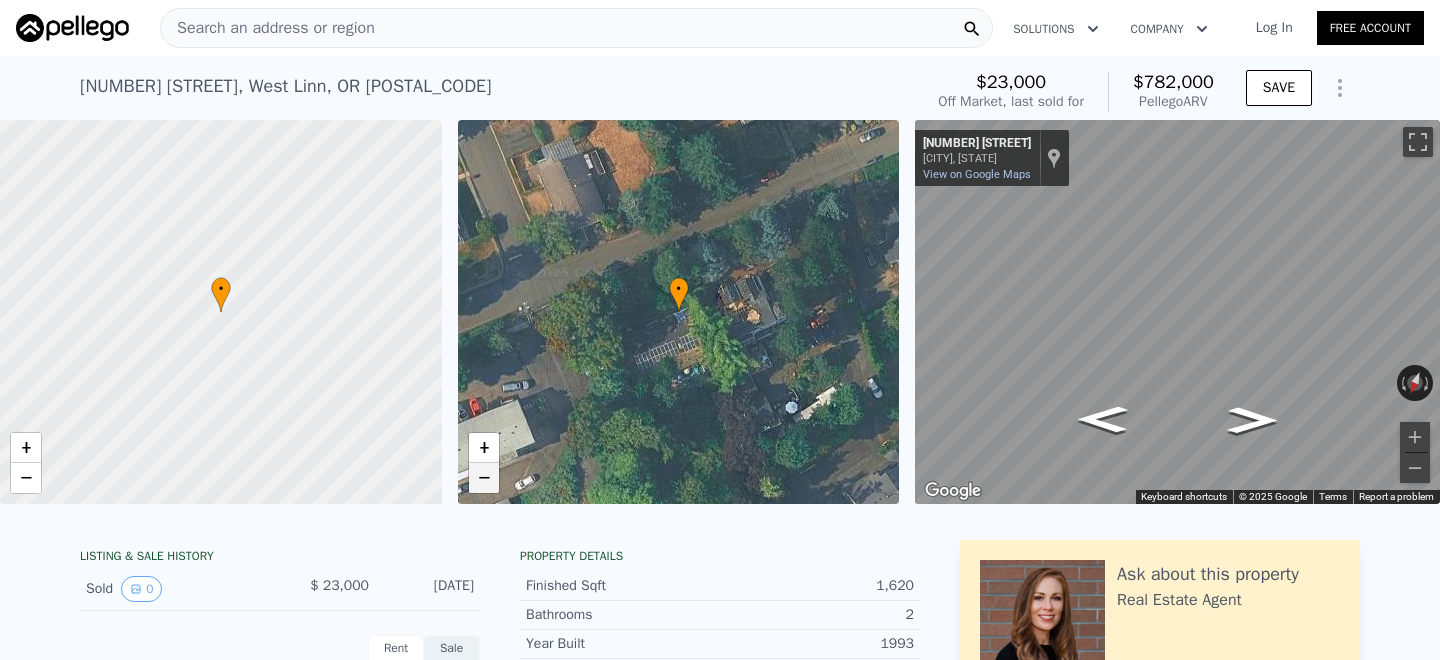 click on "−" at bounding box center [484, 478] 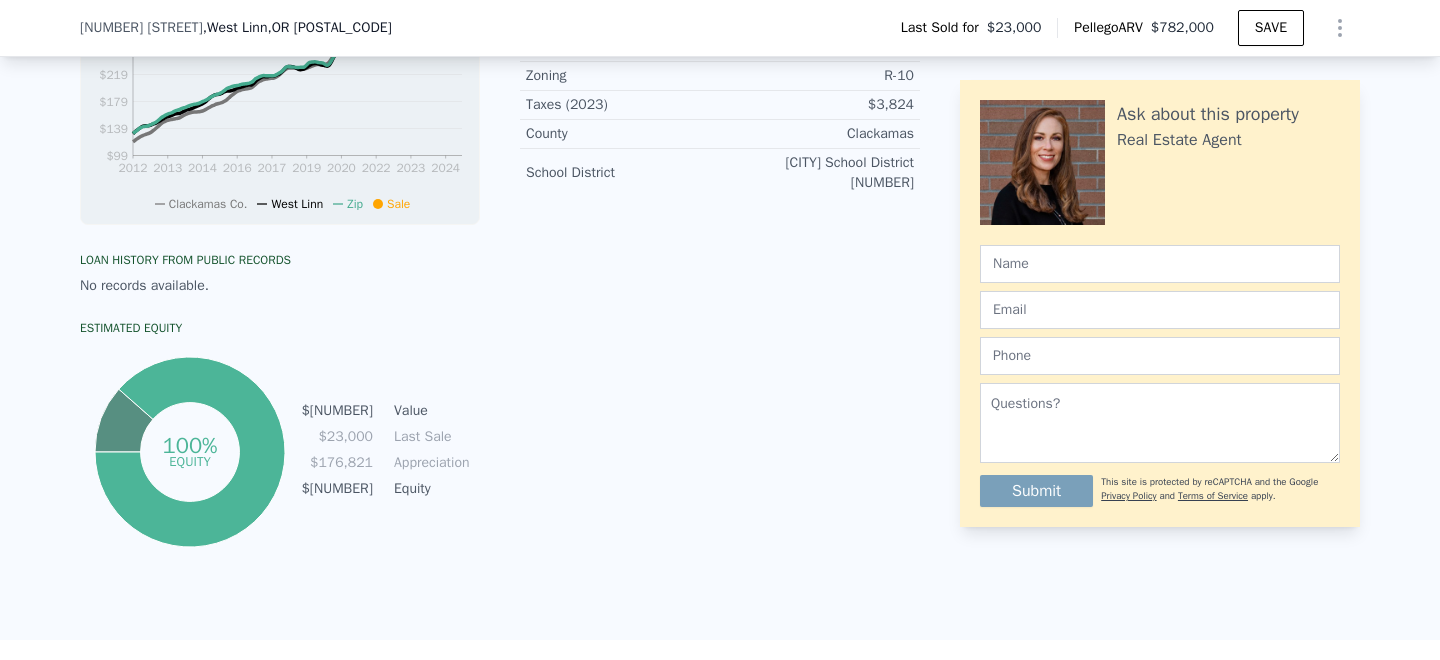 scroll, scrollTop: 0, scrollLeft: 0, axis: both 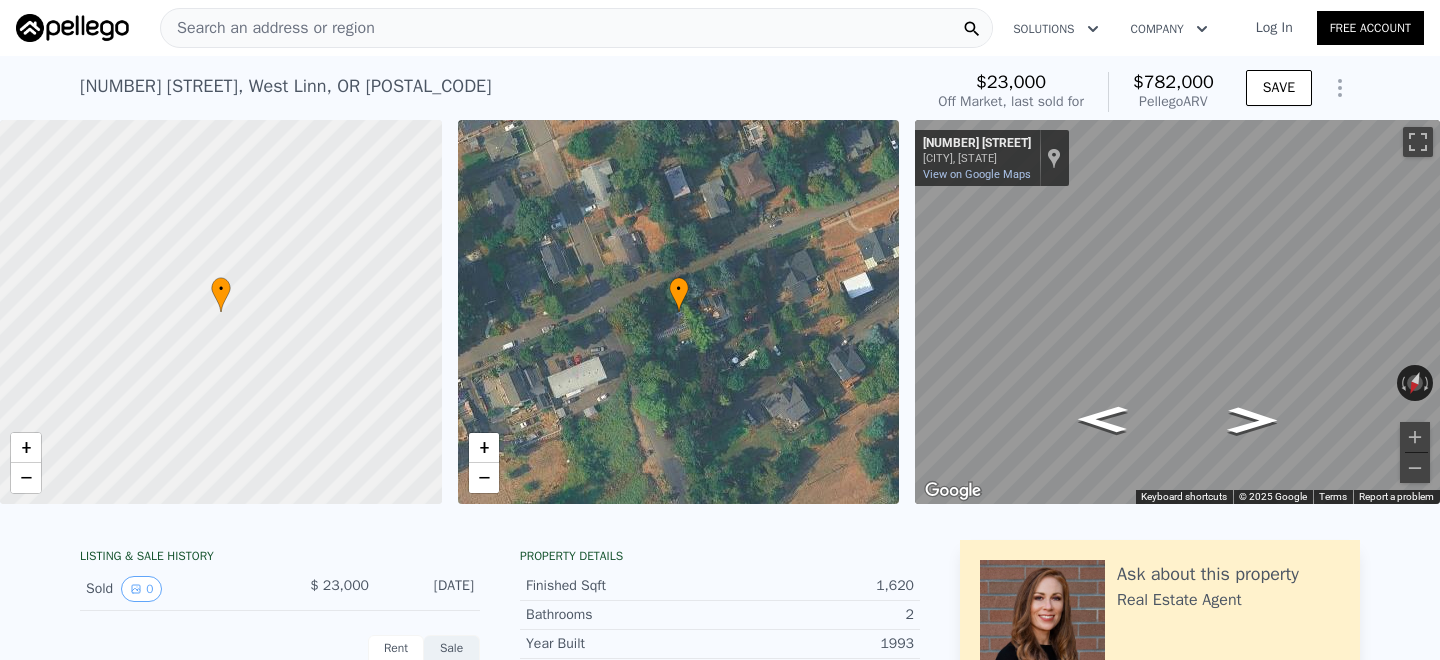 click on "Search an address or region" at bounding box center [576, 28] 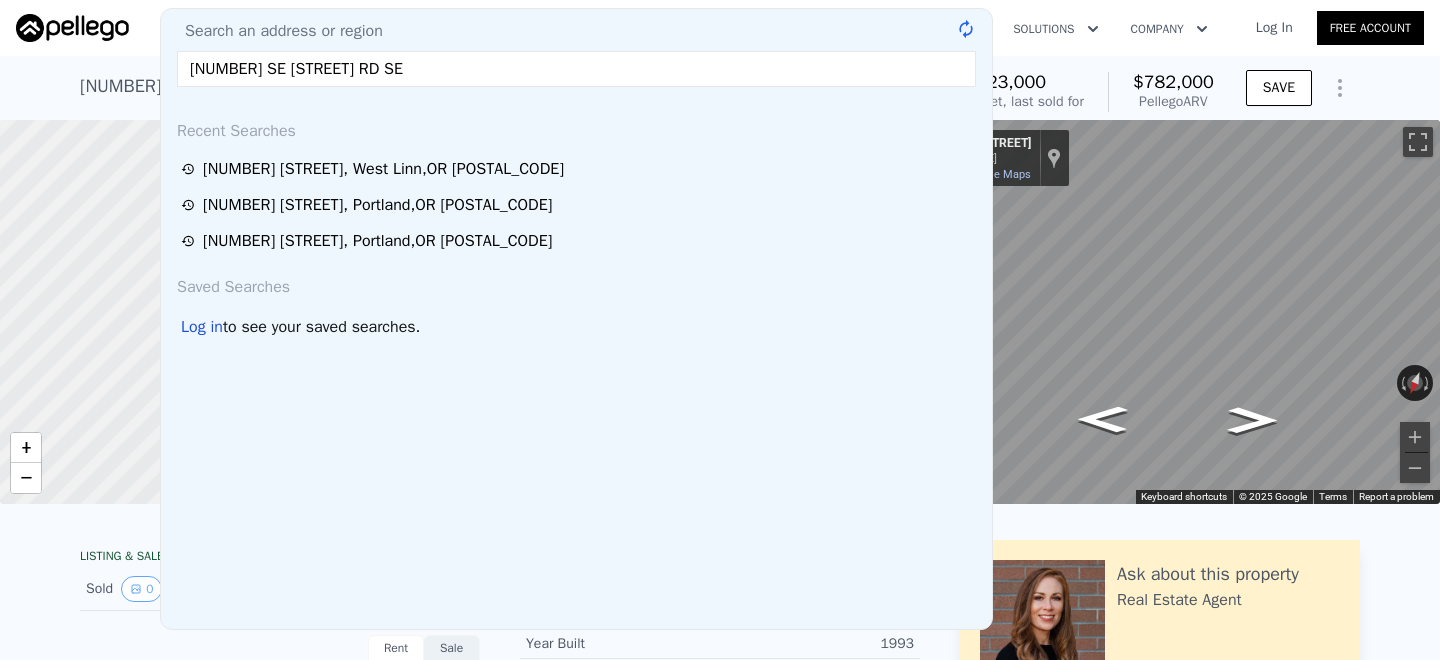 type on "[NUMBER] SE [STREET] RD SE" 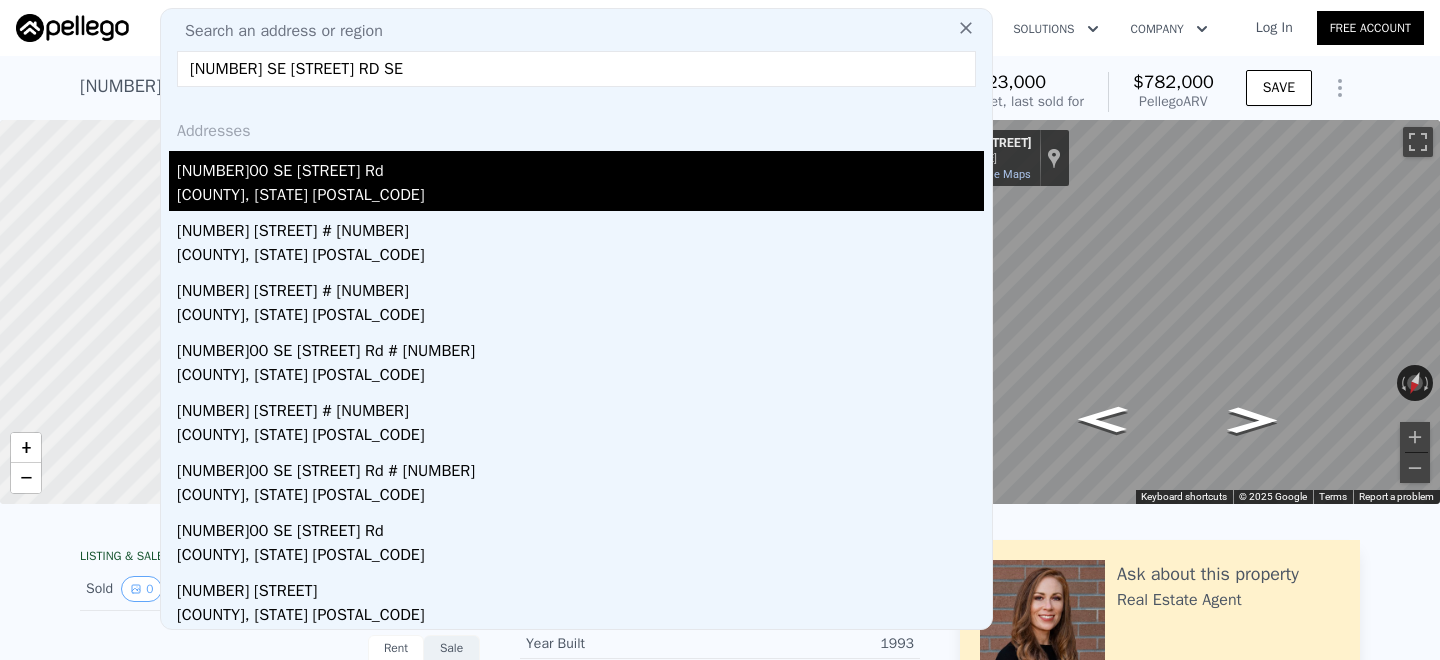 click on "[NUMBER]00 SE [STREET] Rd" at bounding box center [580, 167] 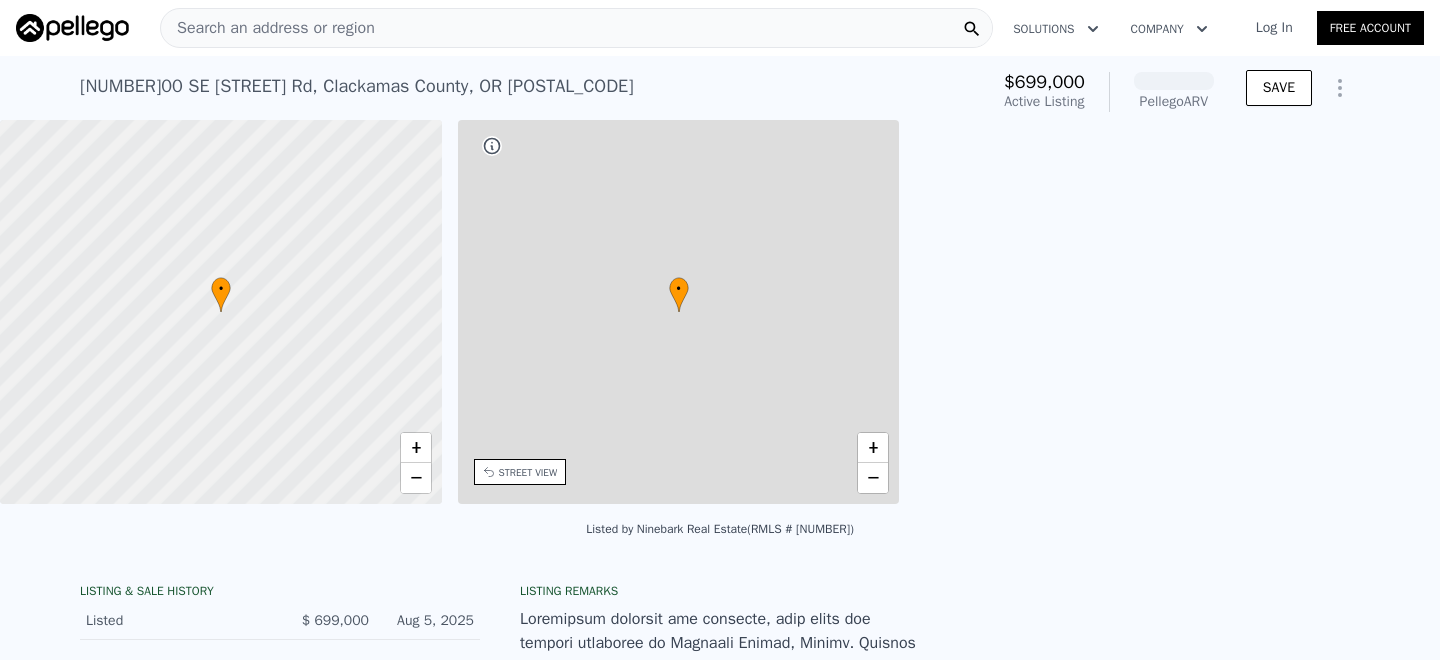 scroll, scrollTop: 0, scrollLeft: 465, axis: horizontal 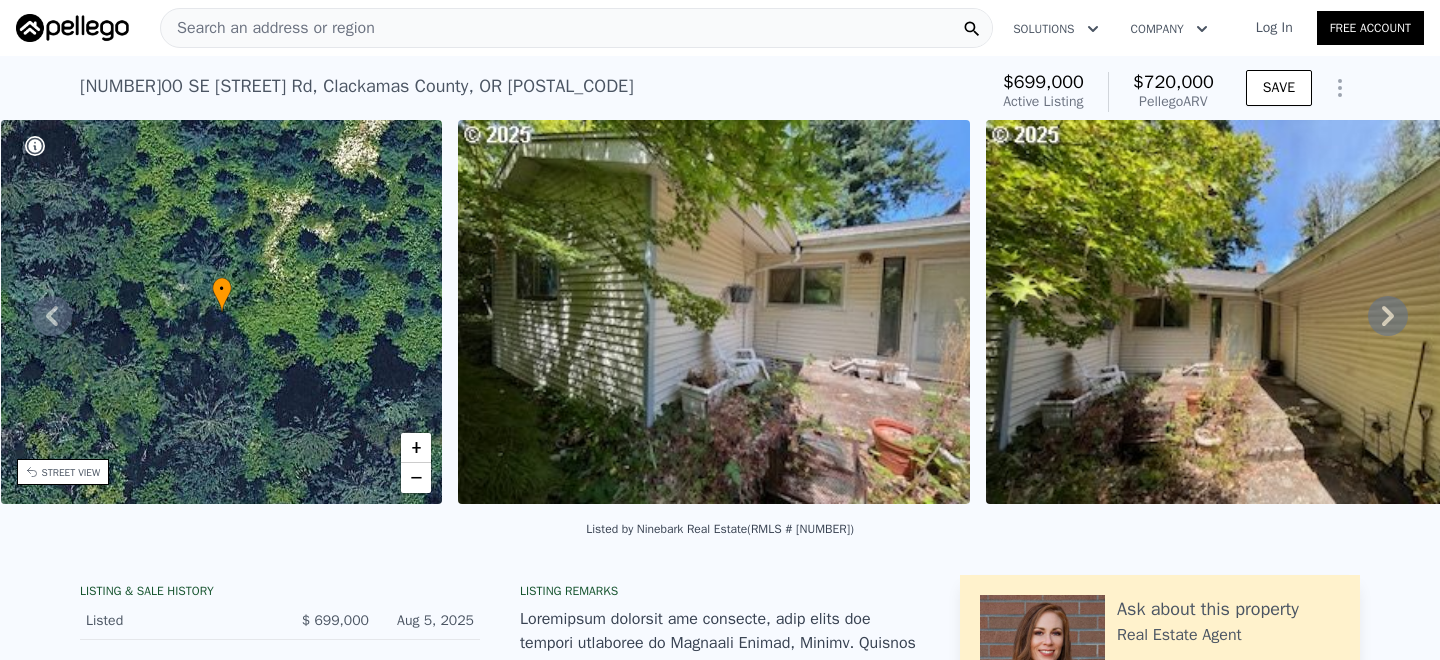 click on "Search an address or region" at bounding box center (576, 28) 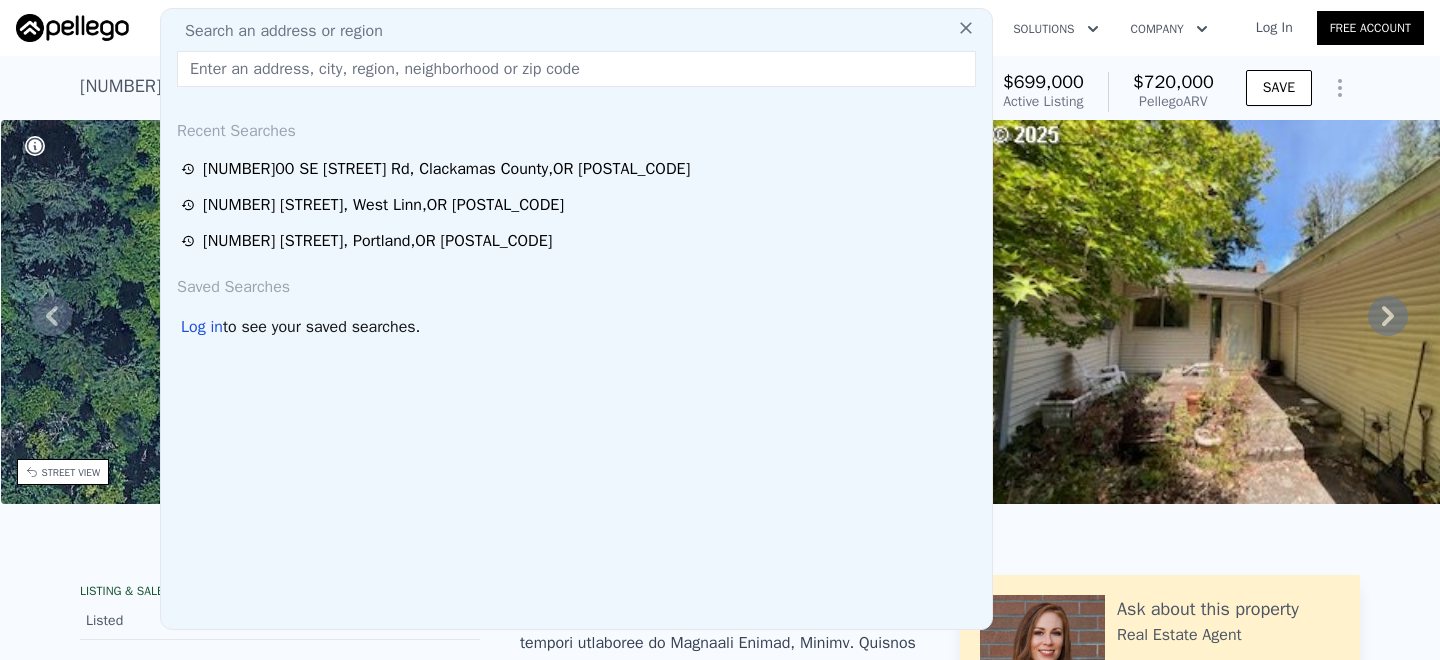 type on "[NUMBER] [STREET]" 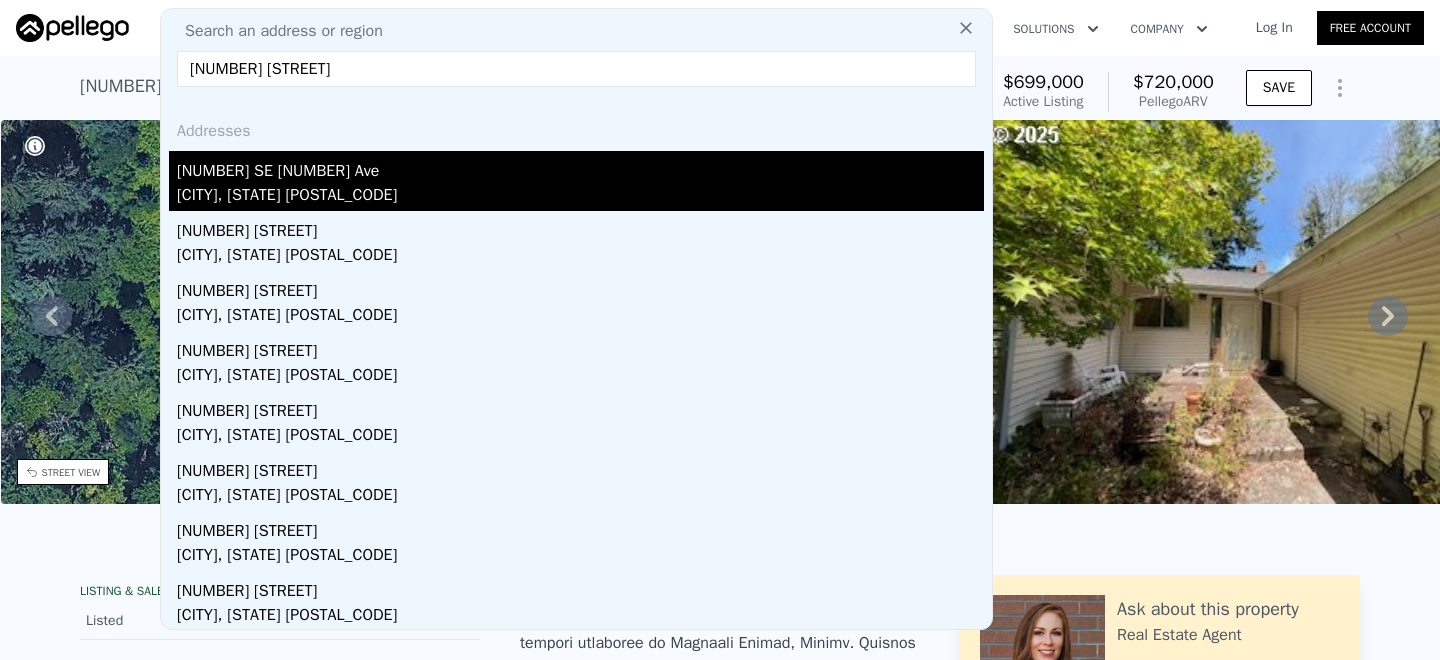 click on "[NUMBER] SE [NUMBER] Ave" at bounding box center (580, 167) 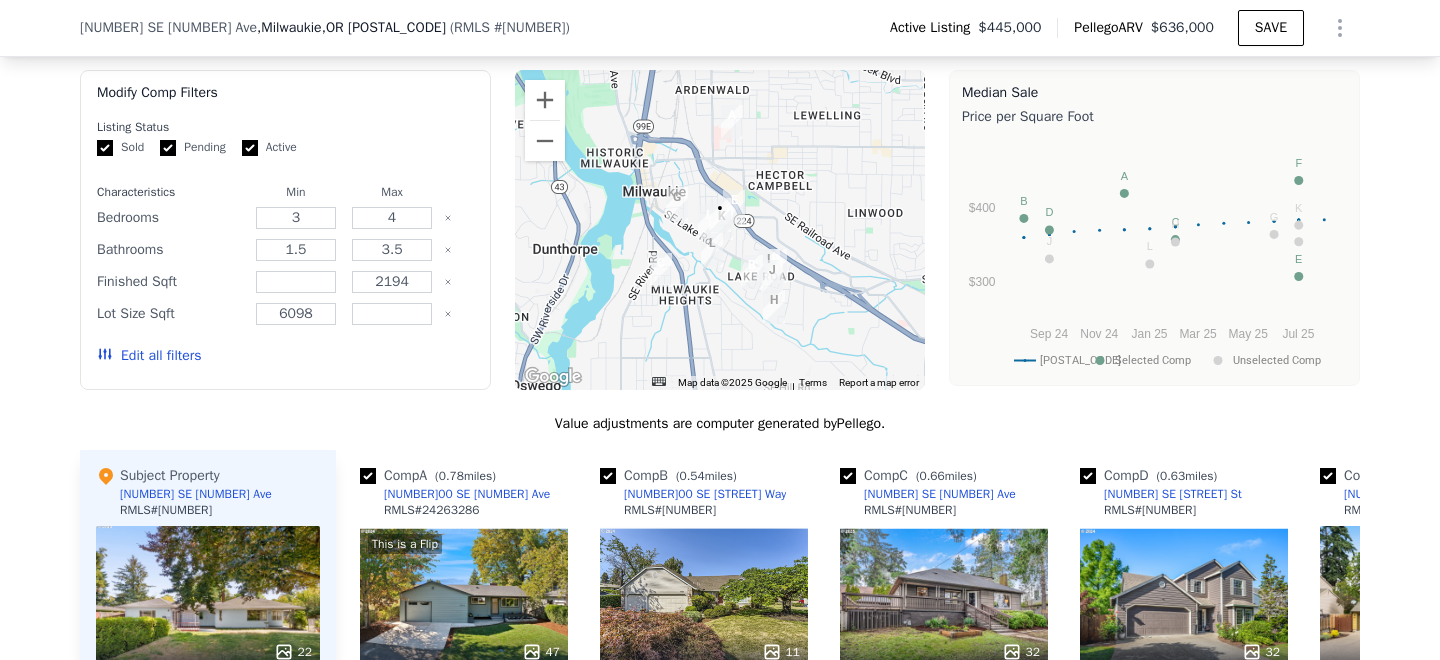 scroll, scrollTop: 1924, scrollLeft: 0, axis: vertical 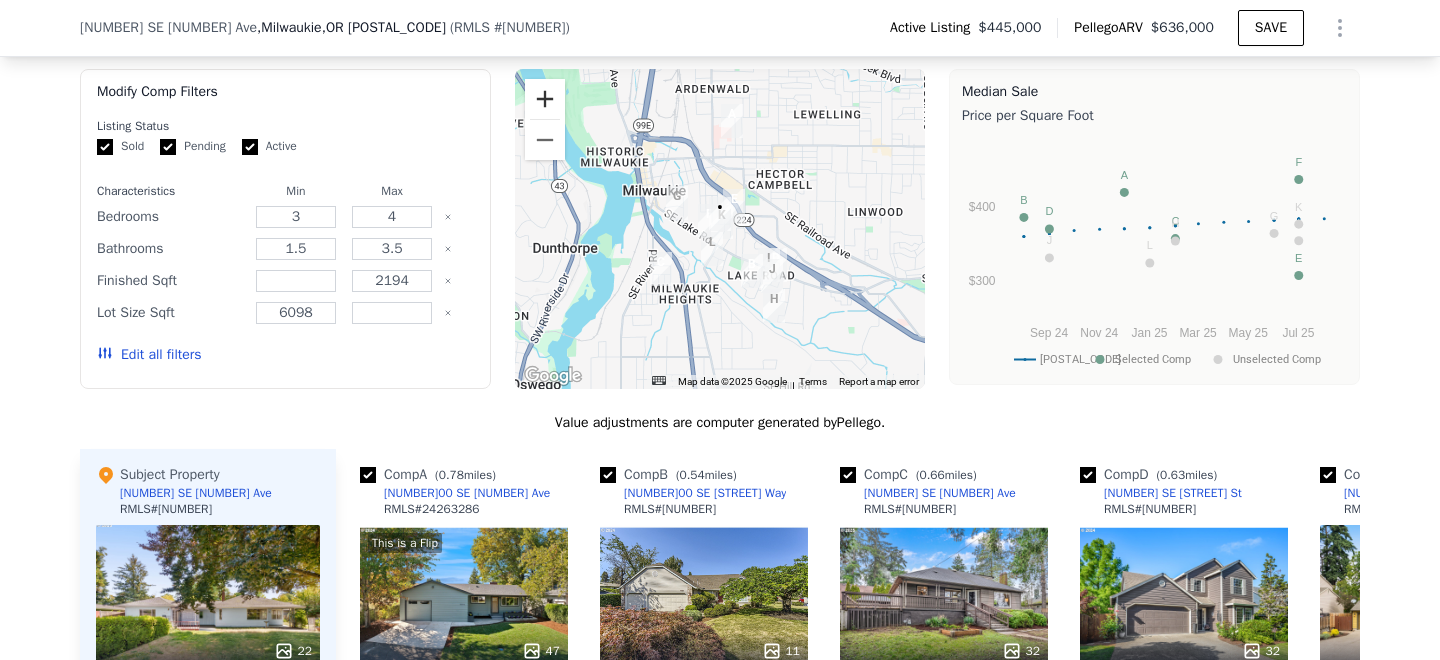 click at bounding box center [545, 99] 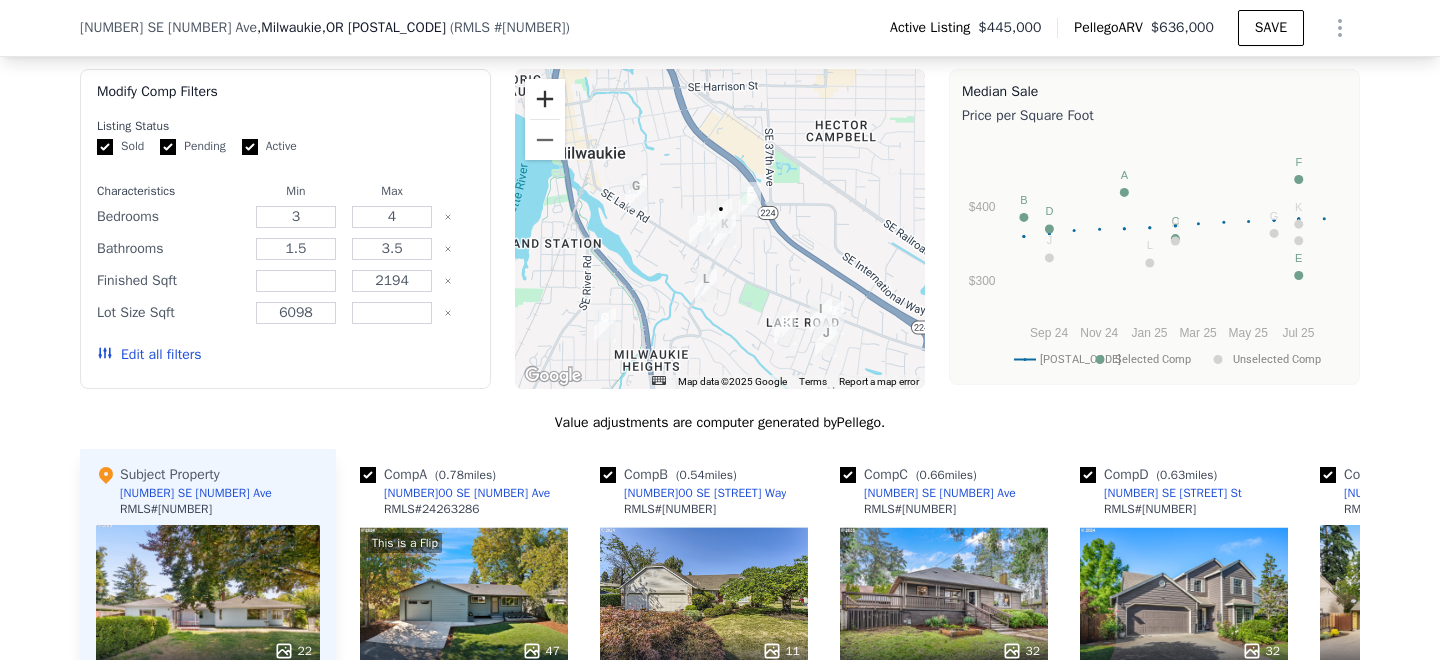 click at bounding box center [545, 99] 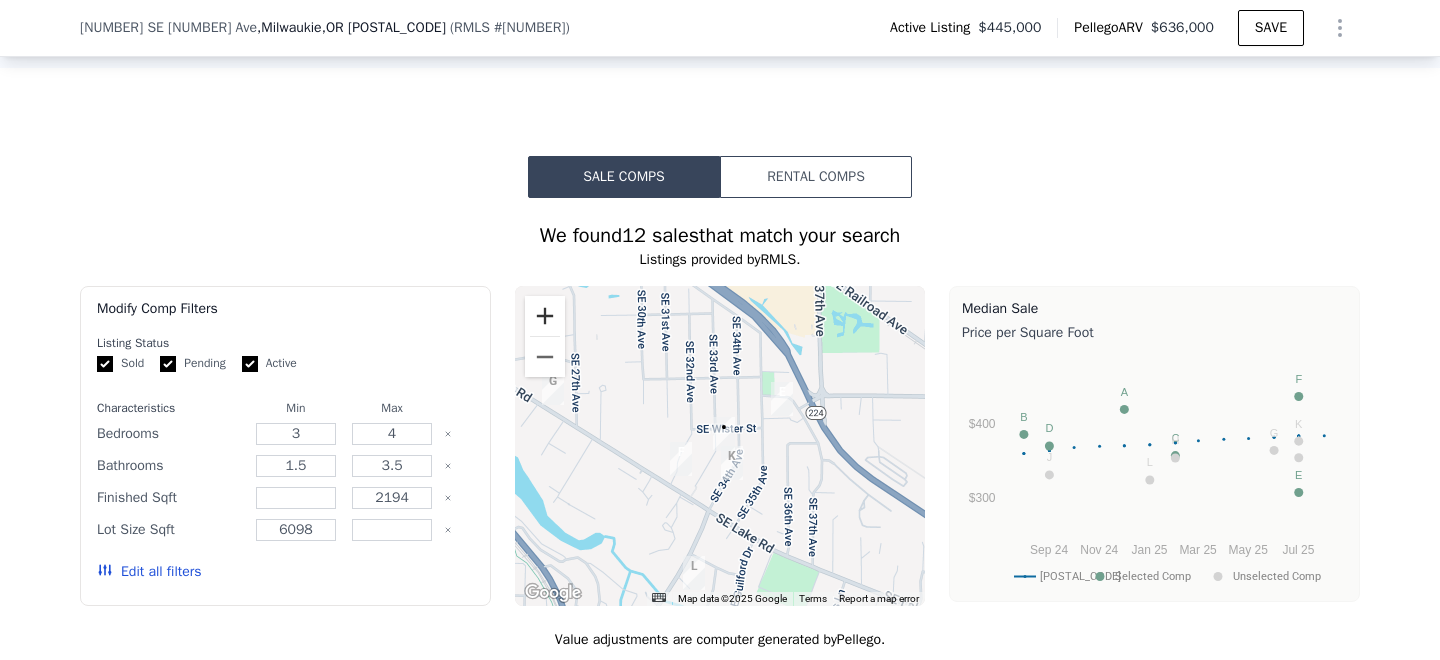 scroll, scrollTop: 1708, scrollLeft: 0, axis: vertical 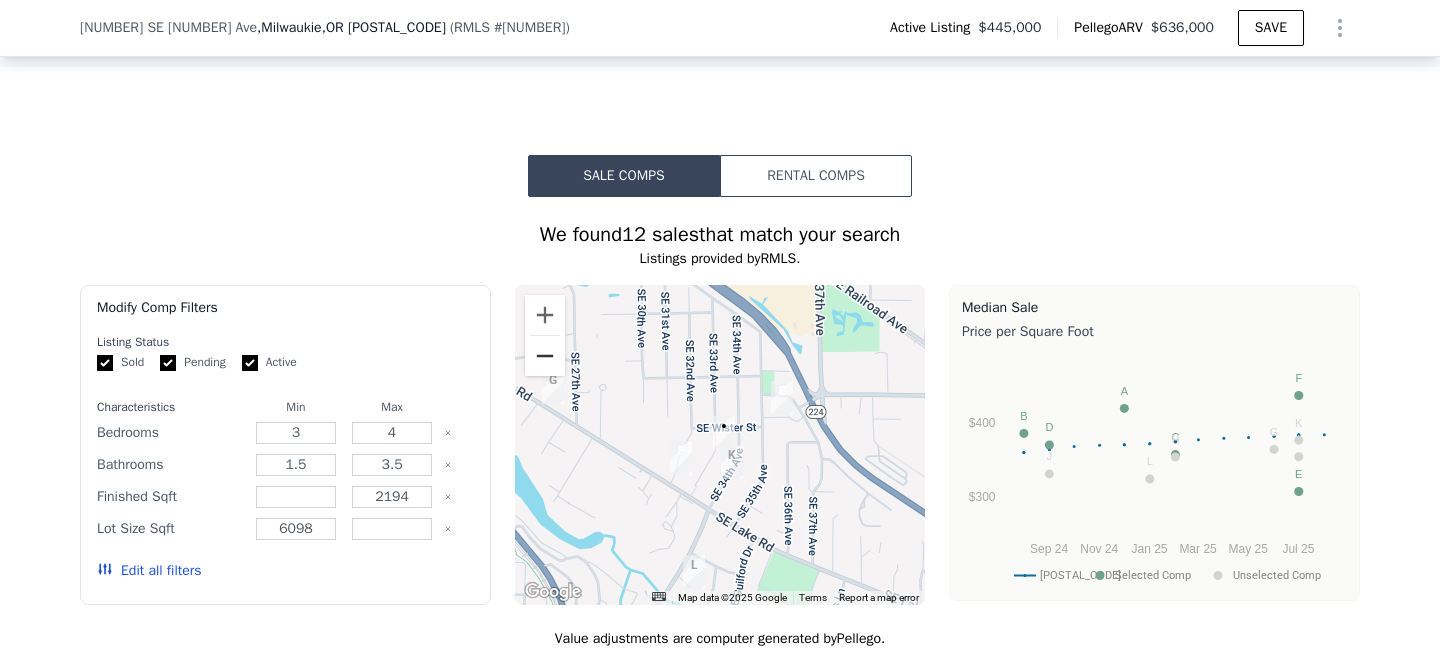 click at bounding box center [545, 356] 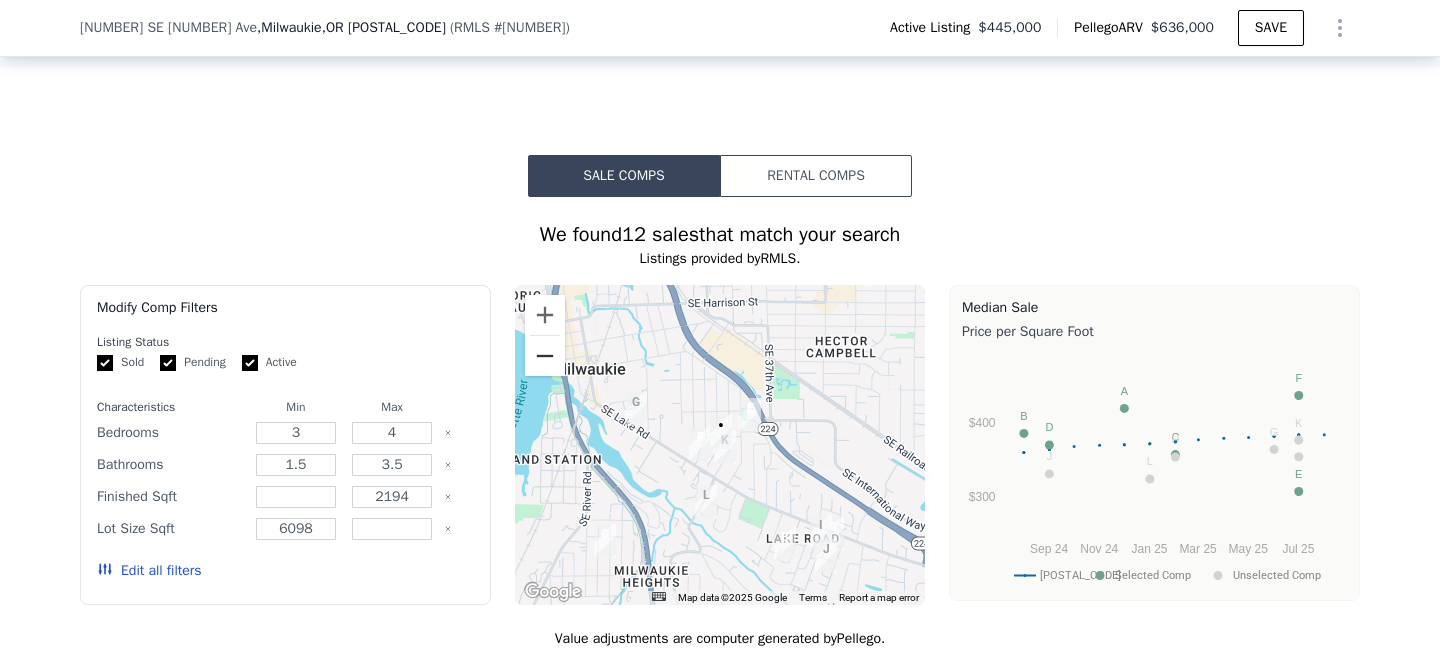 click at bounding box center [545, 356] 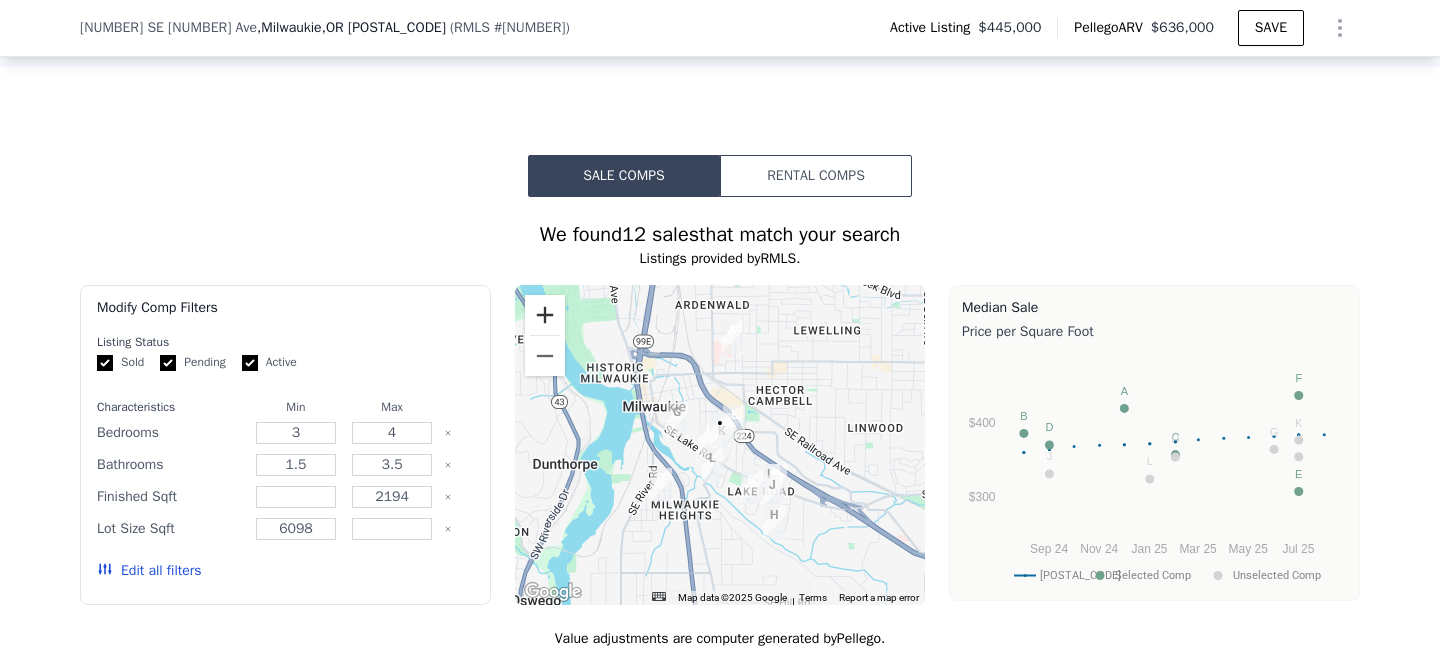 click at bounding box center [545, 315] 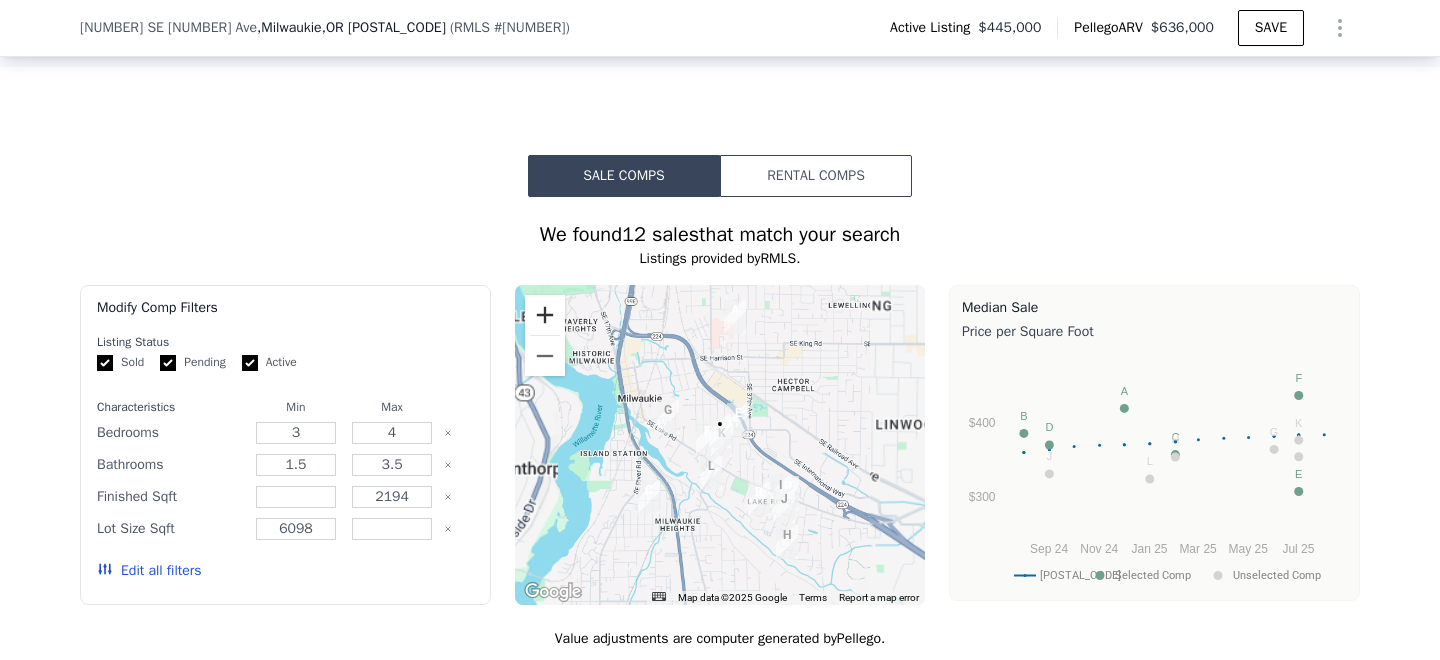 click at bounding box center [545, 315] 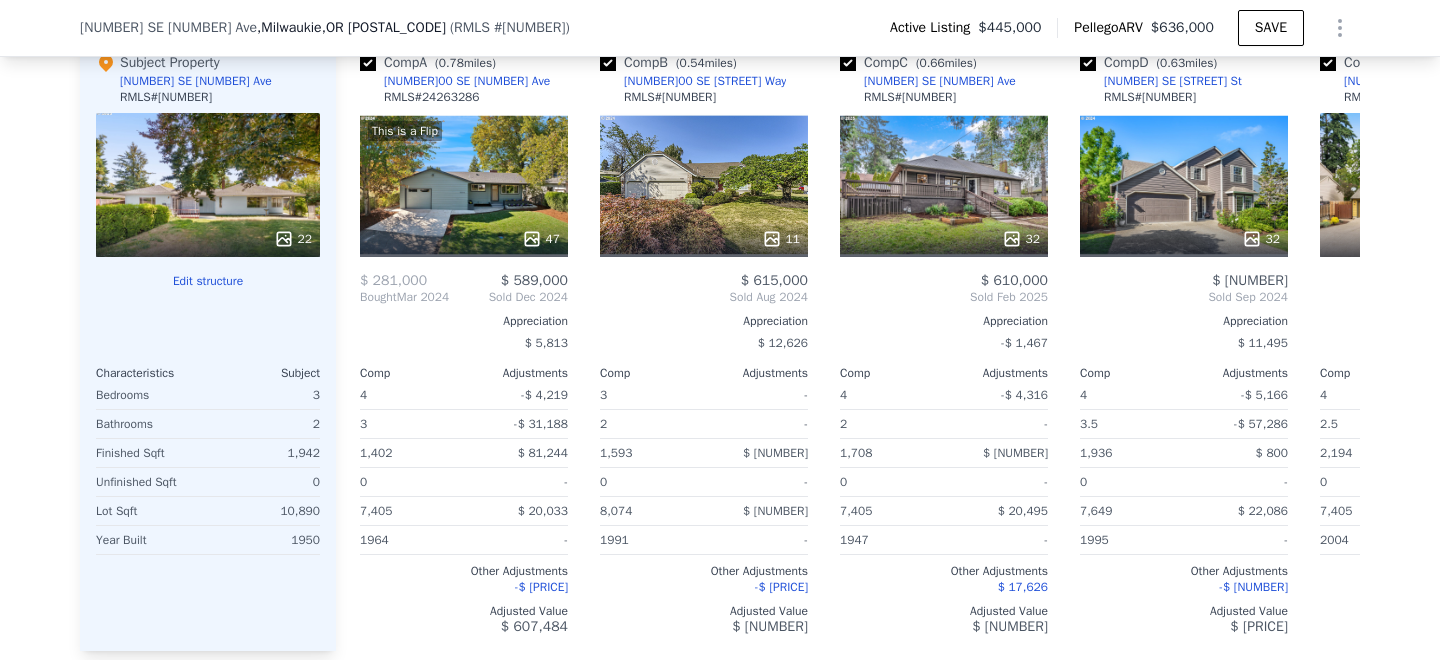 scroll, scrollTop: 2335, scrollLeft: 0, axis: vertical 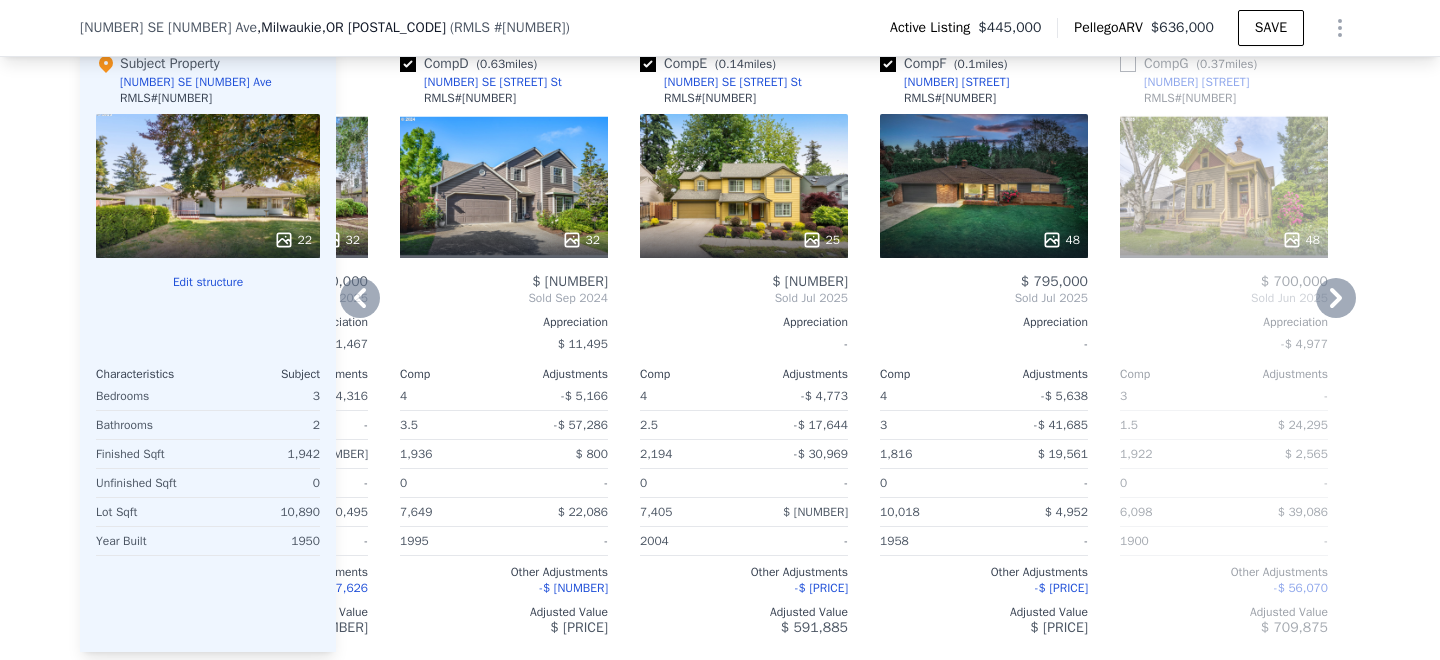 click on "25" at bounding box center (744, 186) 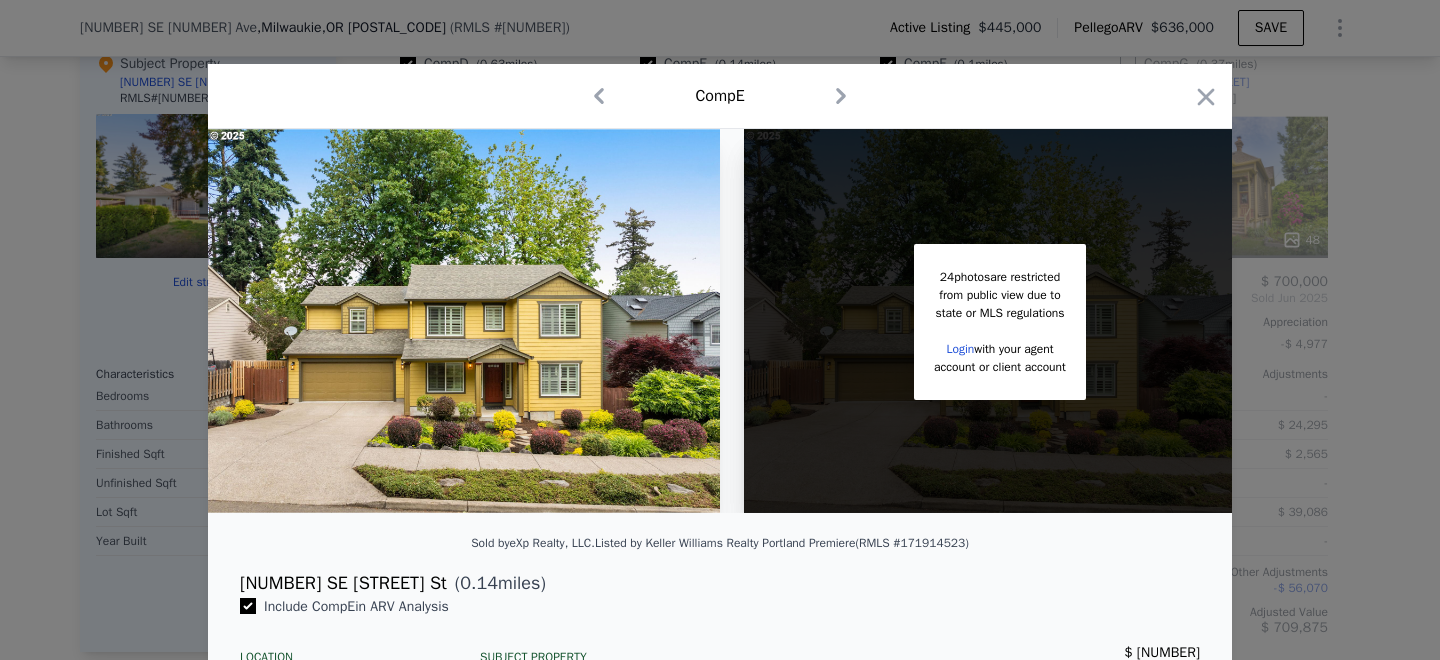 click on "Login" at bounding box center [960, 349] 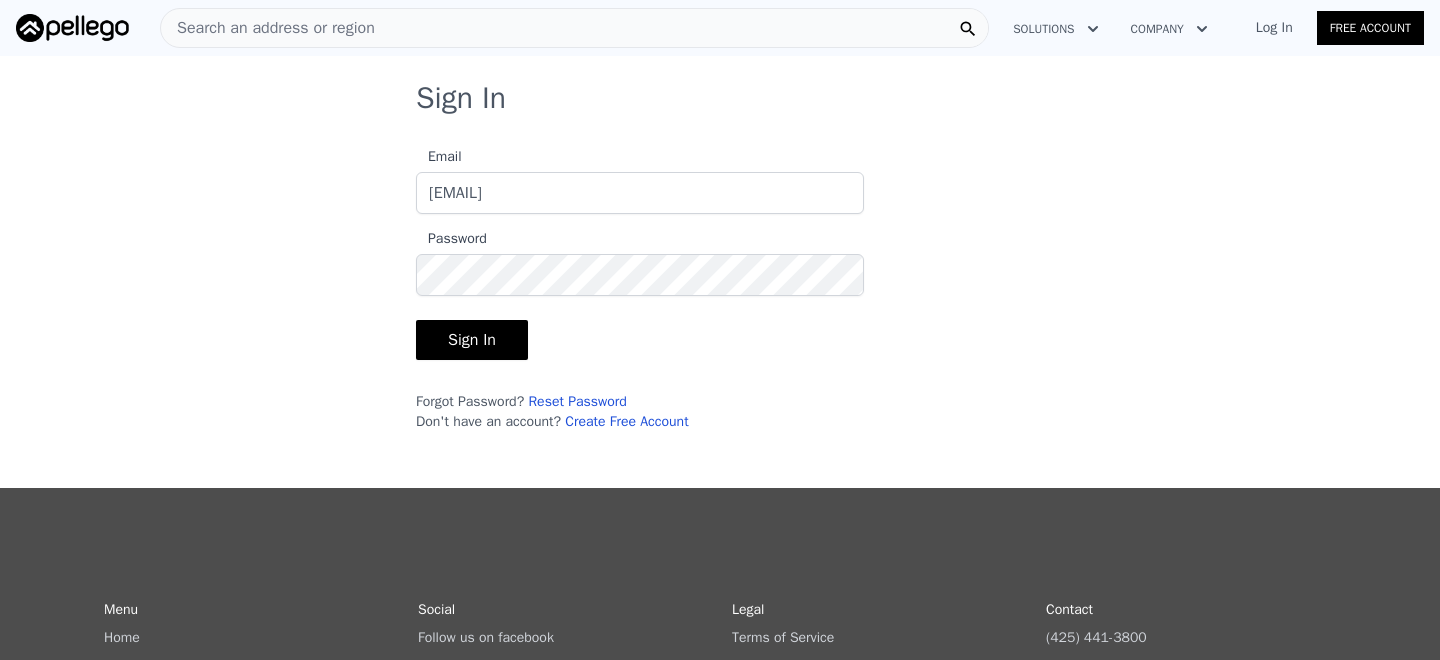 click on "Sign In" at bounding box center [472, 340] 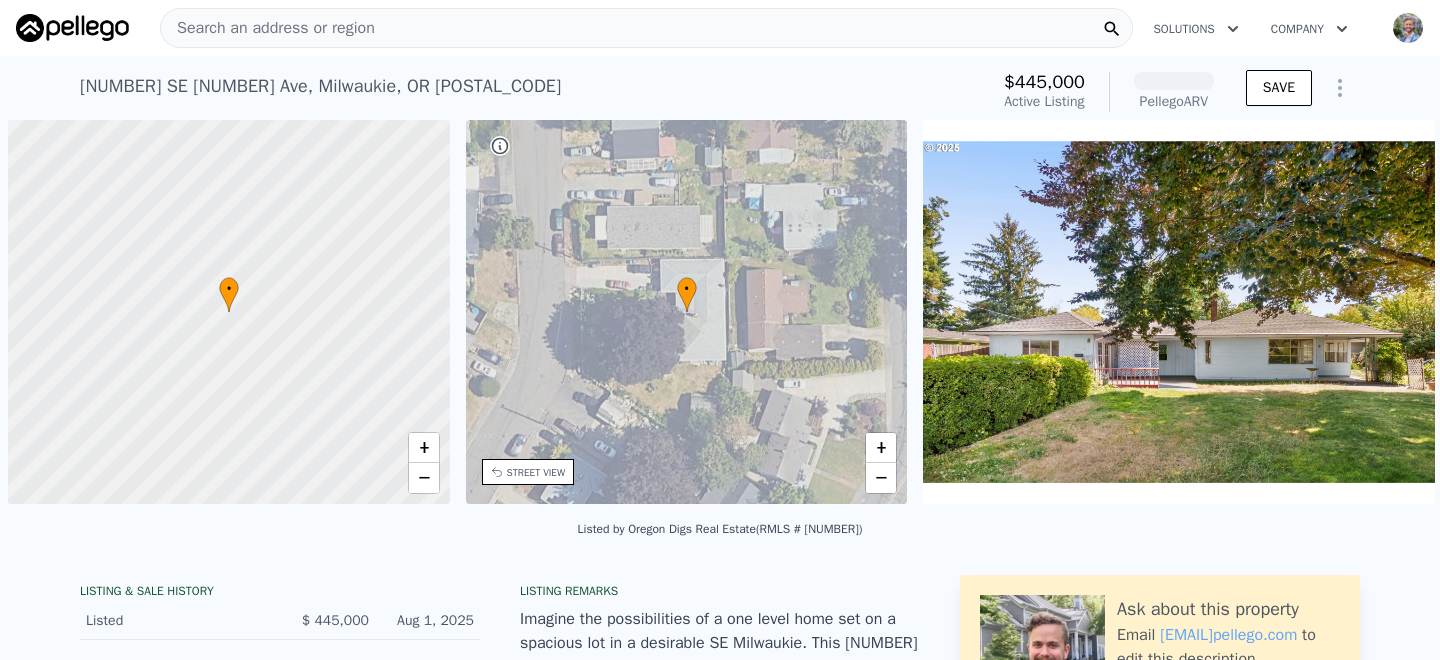 scroll, scrollTop: 0, scrollLeft: 8, axis: horizontal 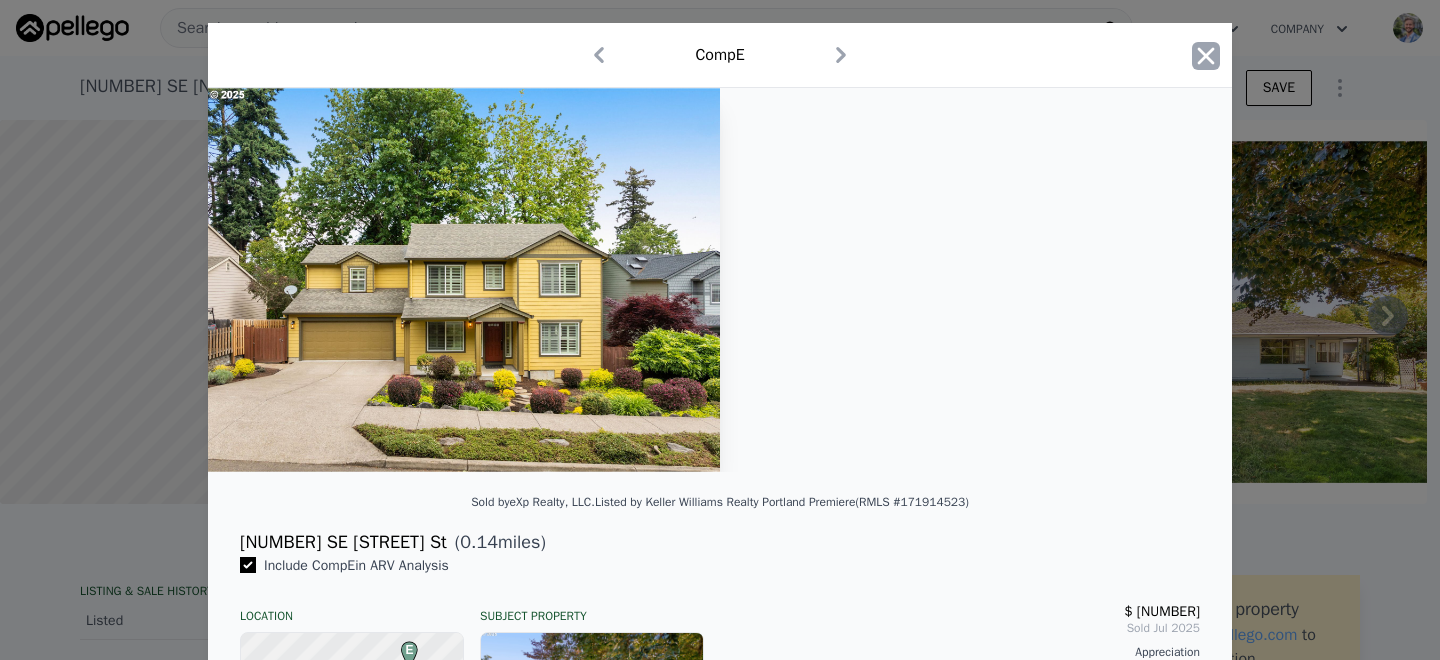 click 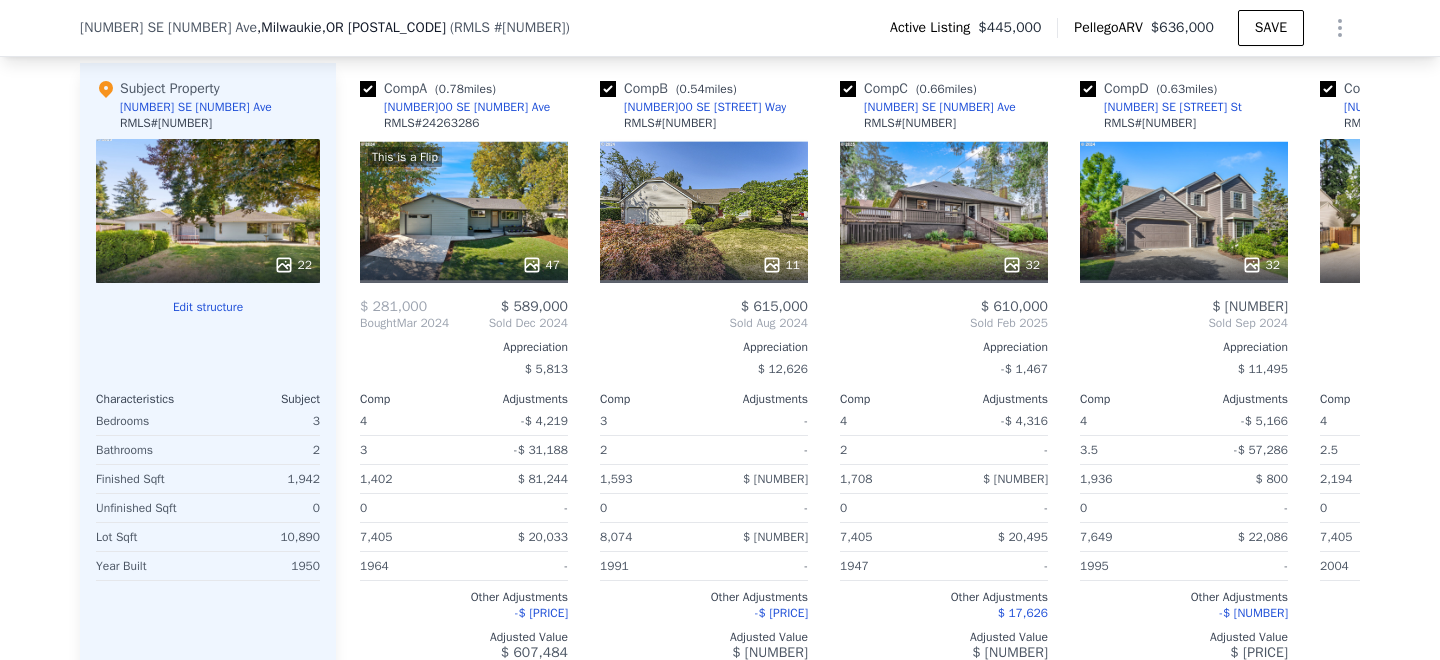 scroll, scrollTop: 2311, scrollLeft: 0, axis: vertical 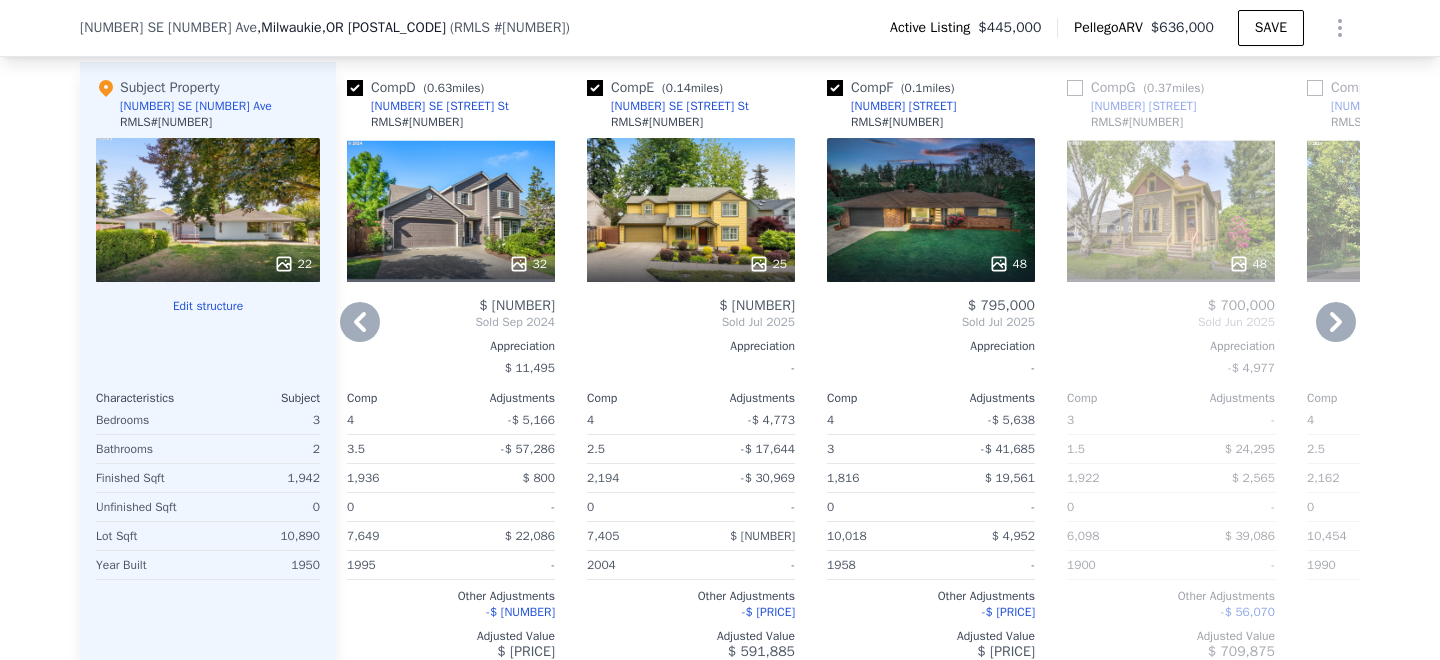 click on "48" at bounding box center (931, 210) 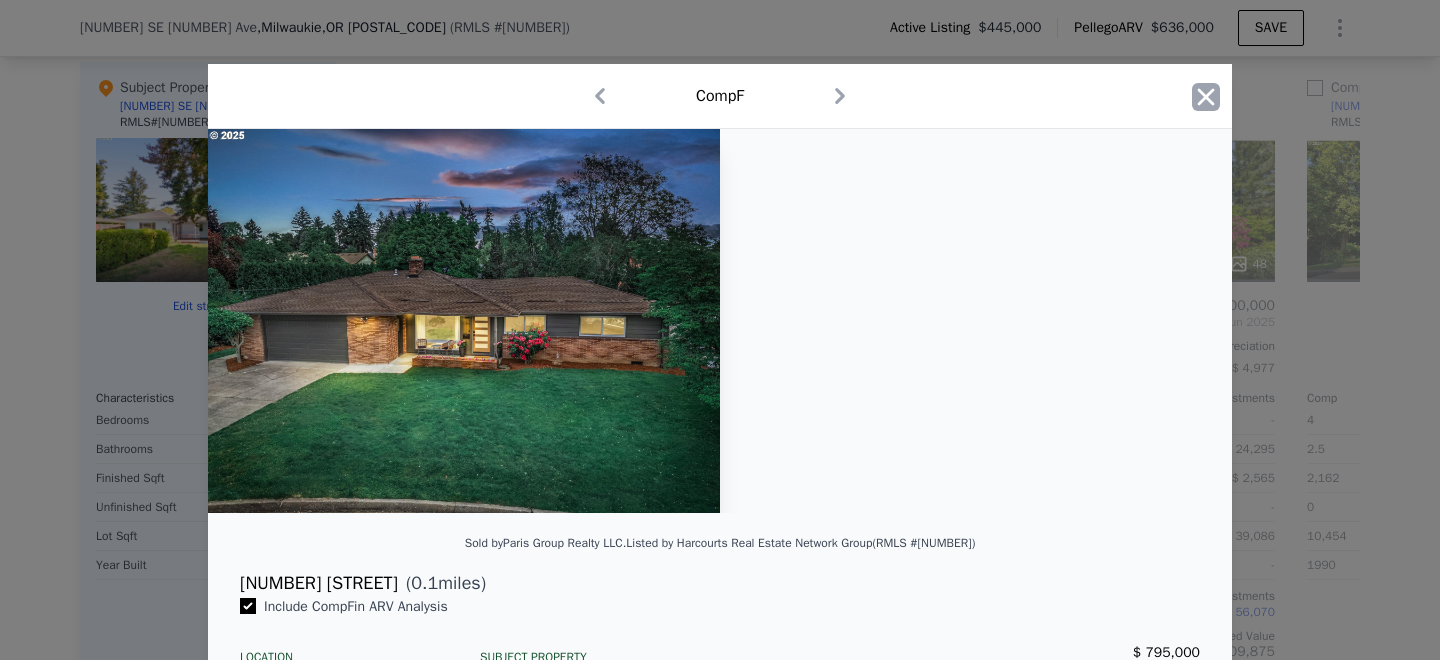 click 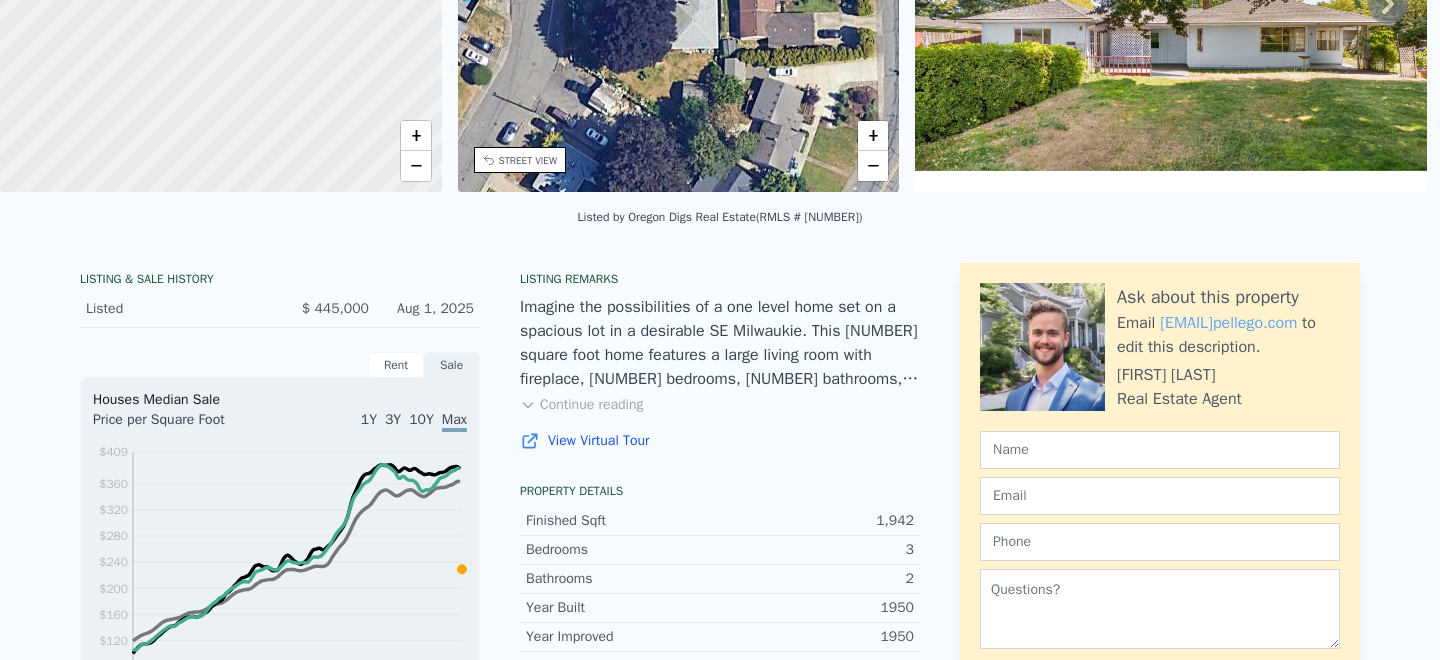 scroll, scrollTop: 0, scrollLeft: 0, axis: both 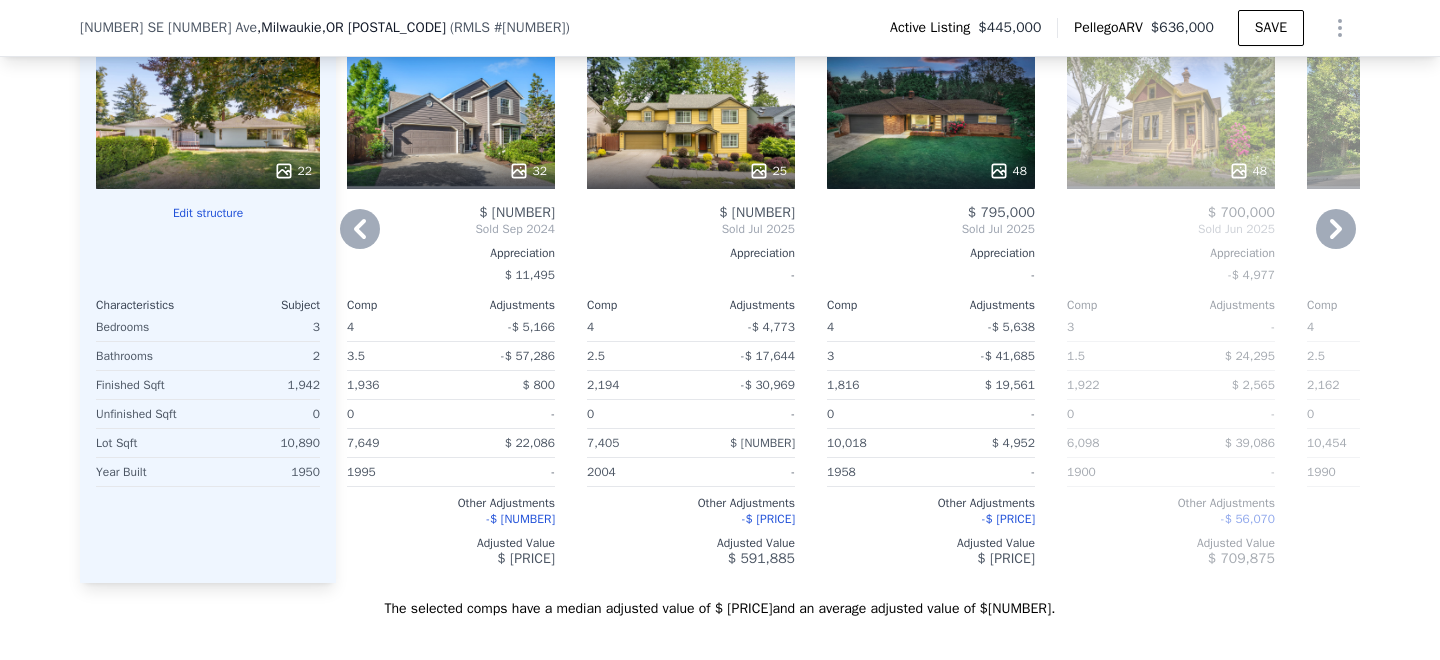 click on "48" at bounding box center (931, 117) 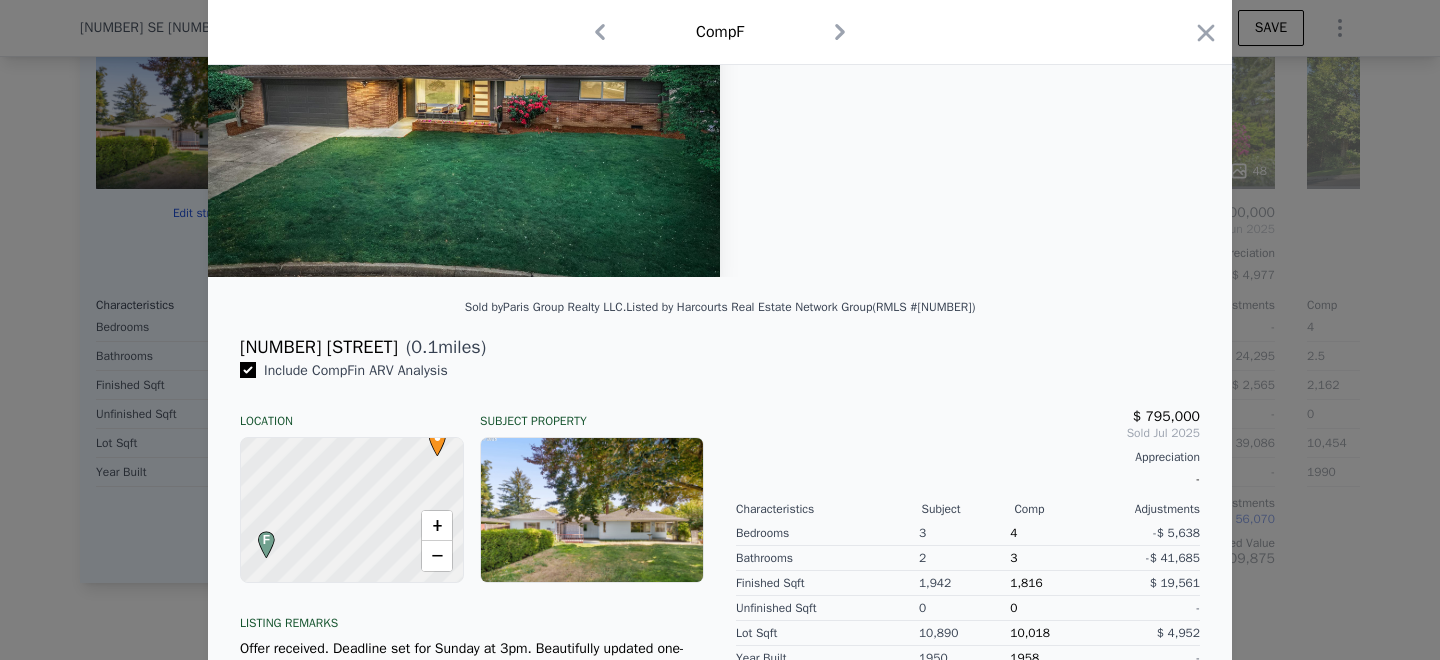 scroll, scrollTop: 237, scrollLeft: 0, axis: vertical 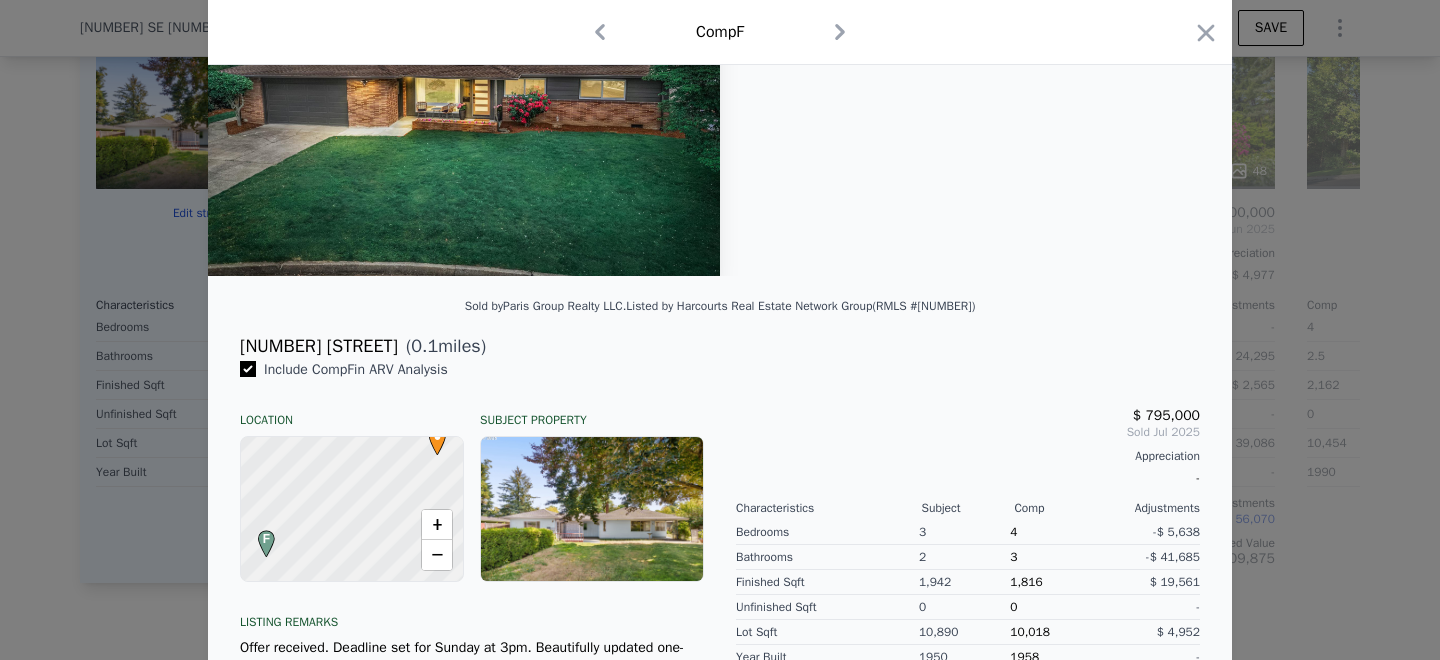 drag, startPoint x: 995, startPoint y: 309, endPoint x: 933, endPoint y: 309, distance: 62 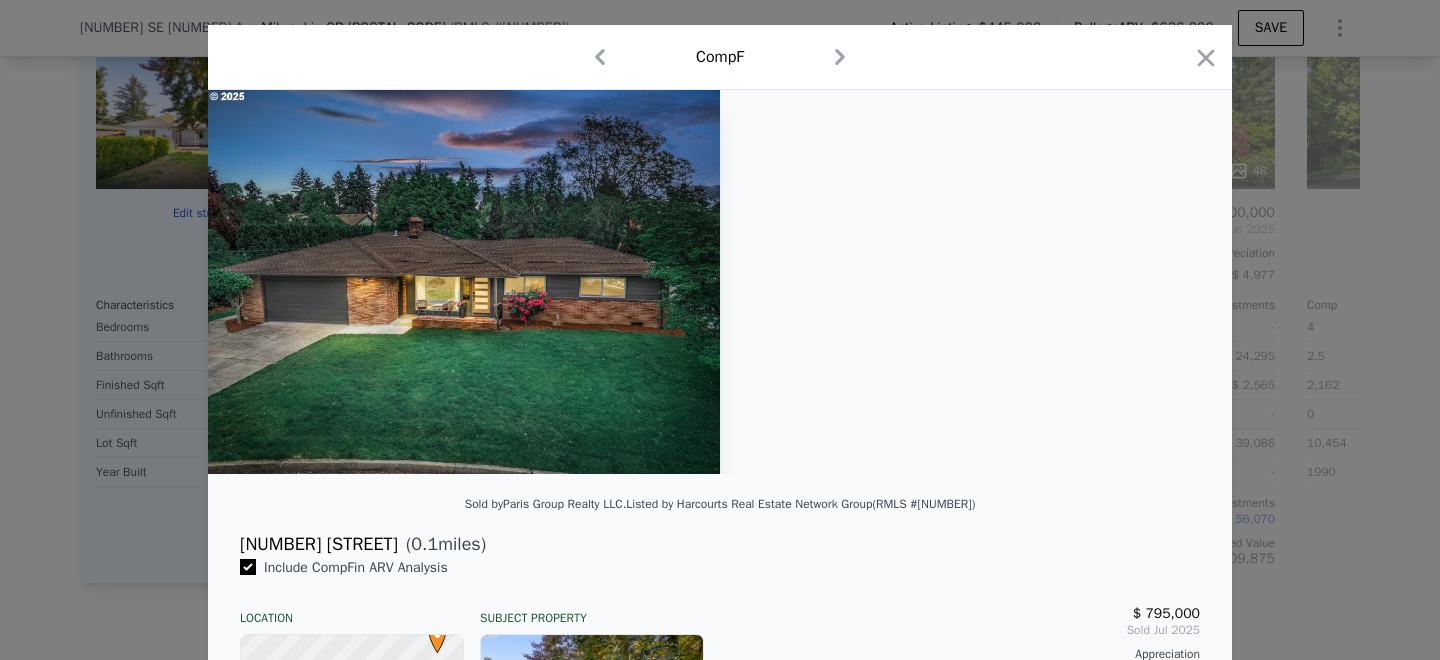 scroll, scrollTop: 0, scrollLeft: 0, axis: both 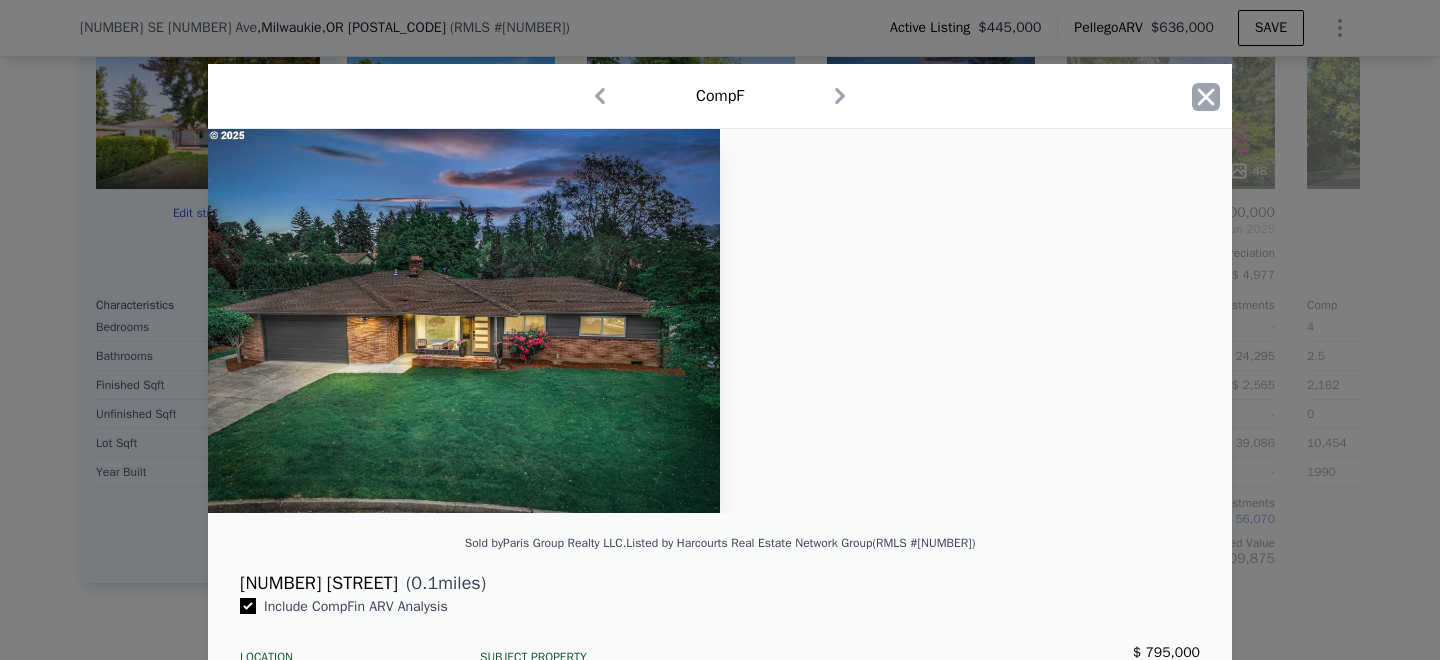 click 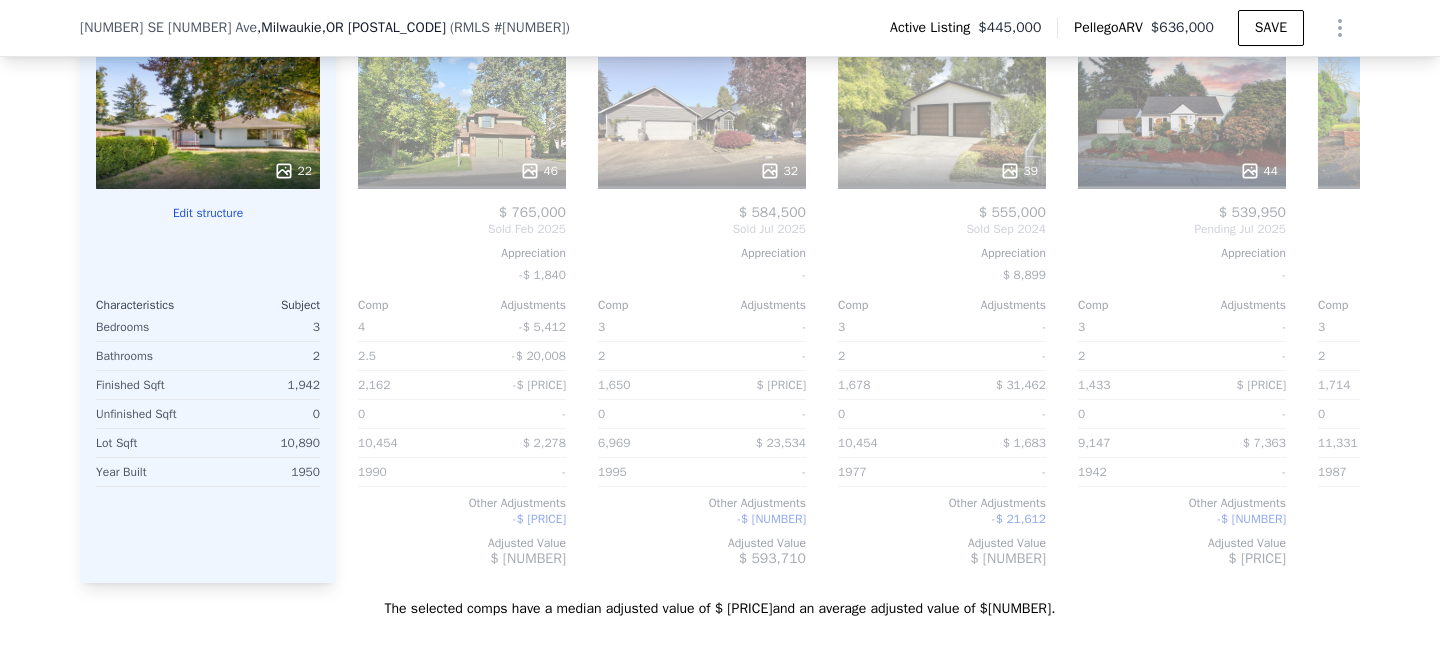scroll, scrollTop: 0, scrollLeft: 1687, axis: horizontal 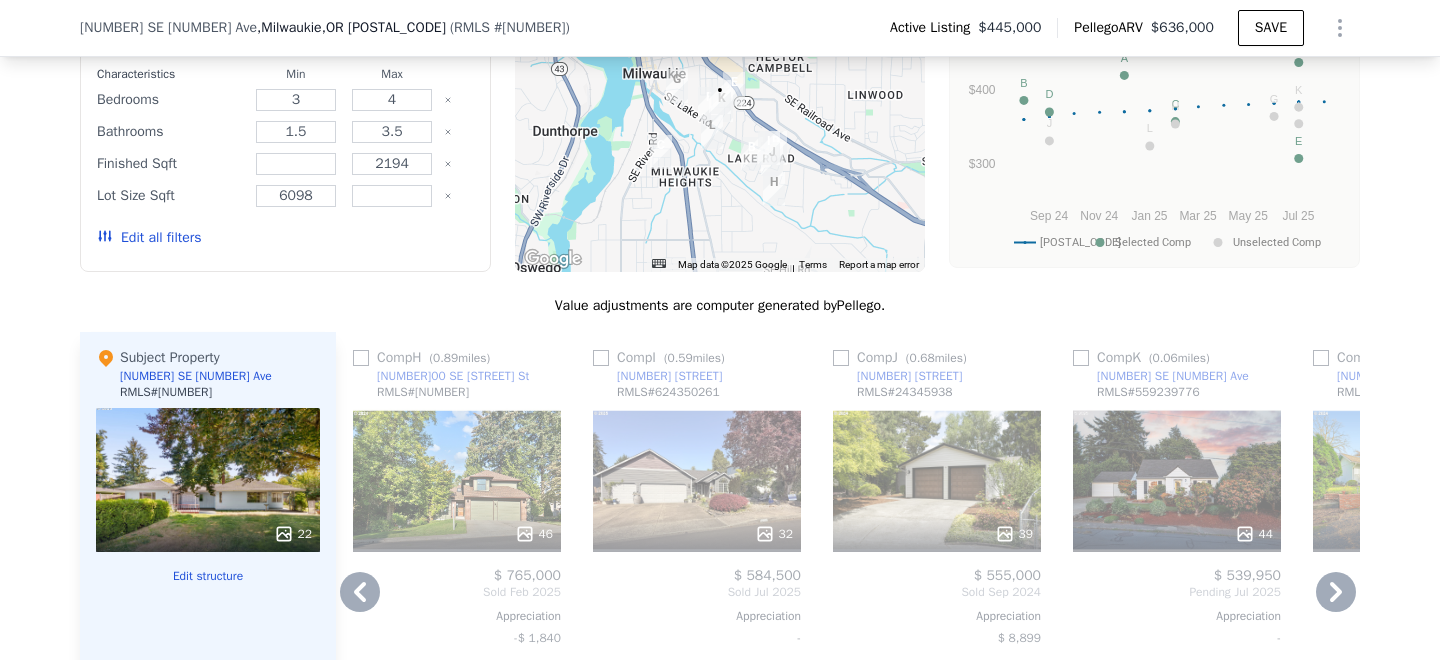 click on "32" at bounding box center (697, 480) 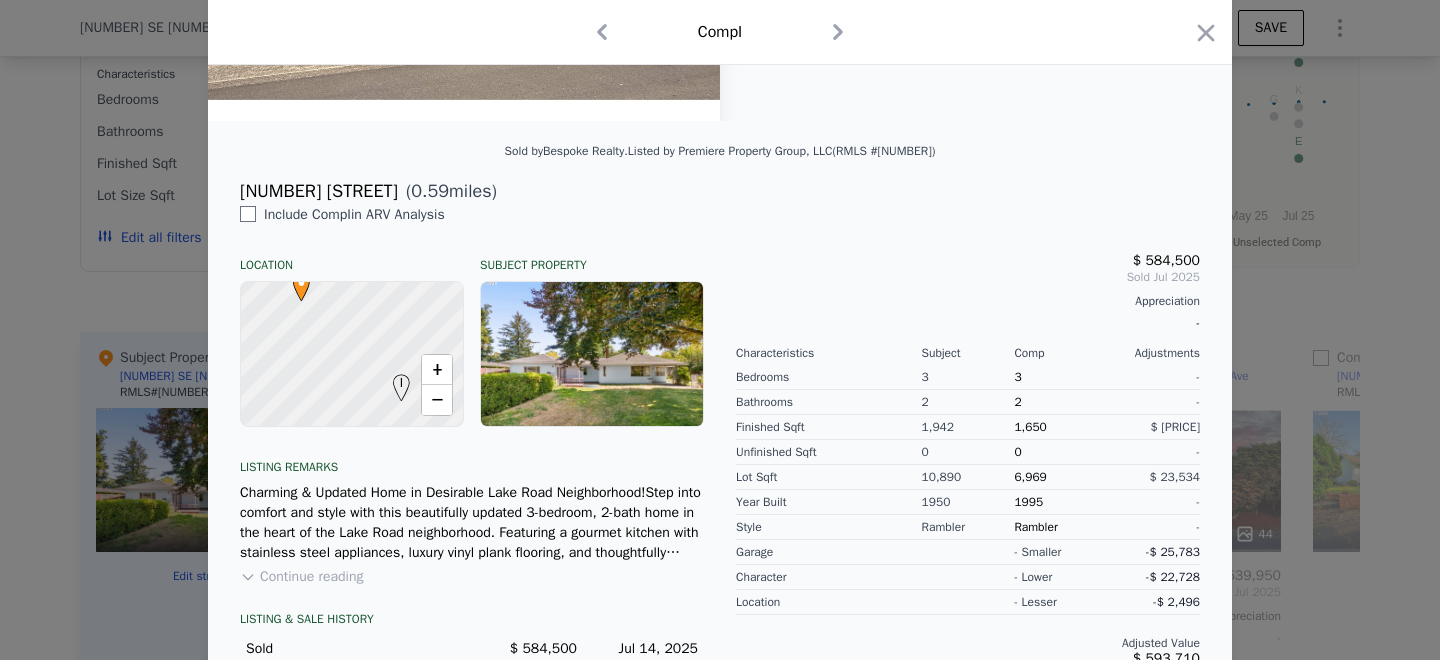 scroll, scrollTop: 0, scrollLeft: 0, axis: both 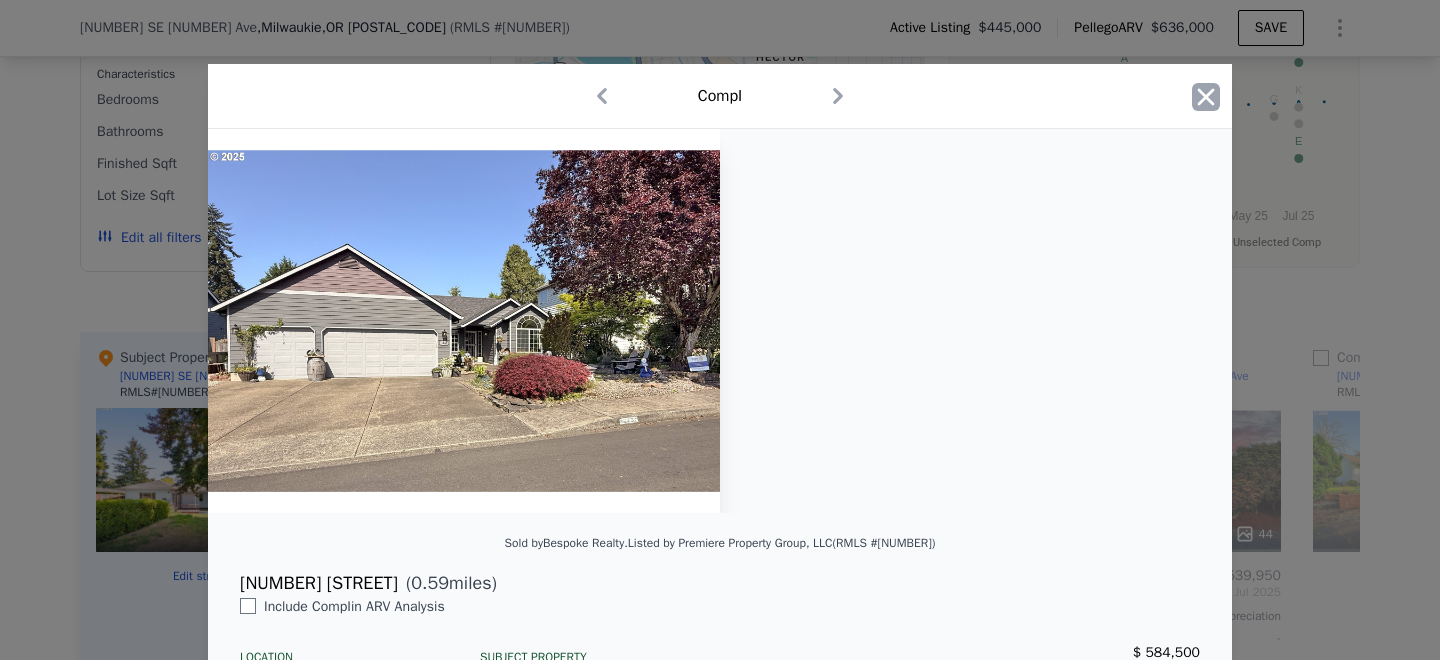 click 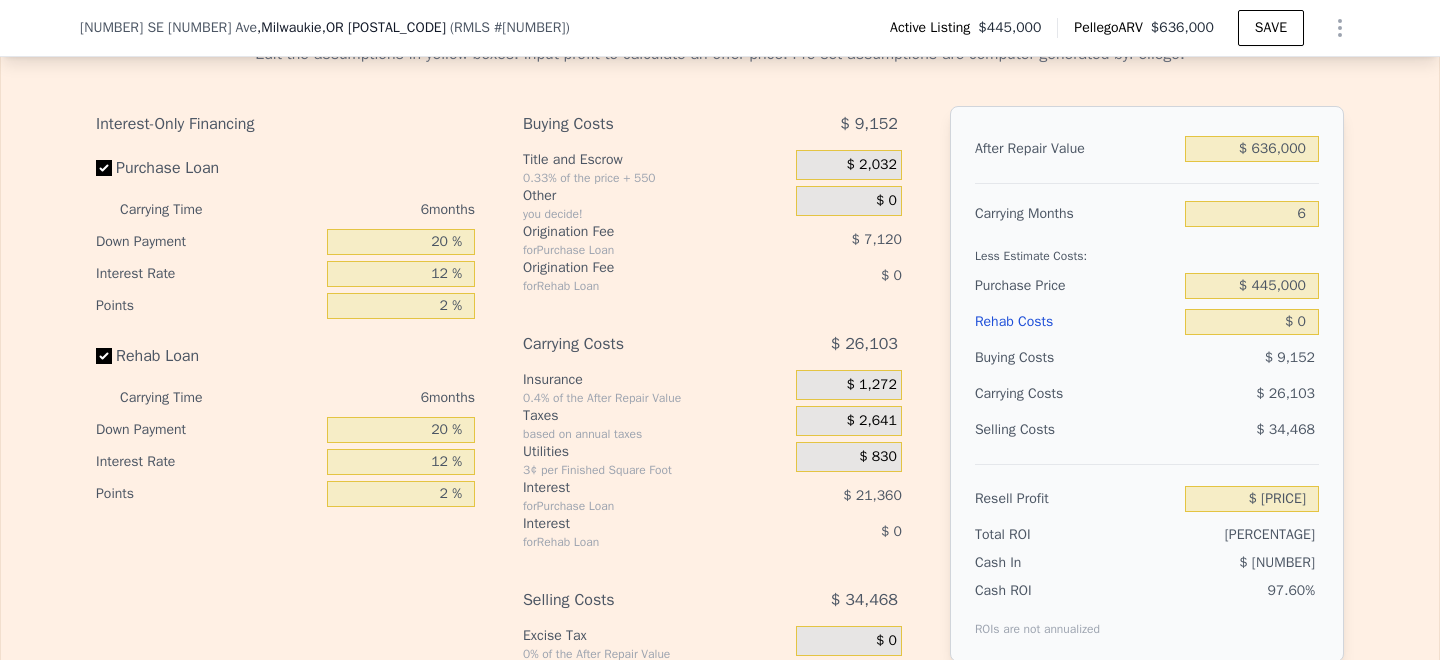 scroll, scrollTop: 3206, scrollLeft: 0, axis: vertical 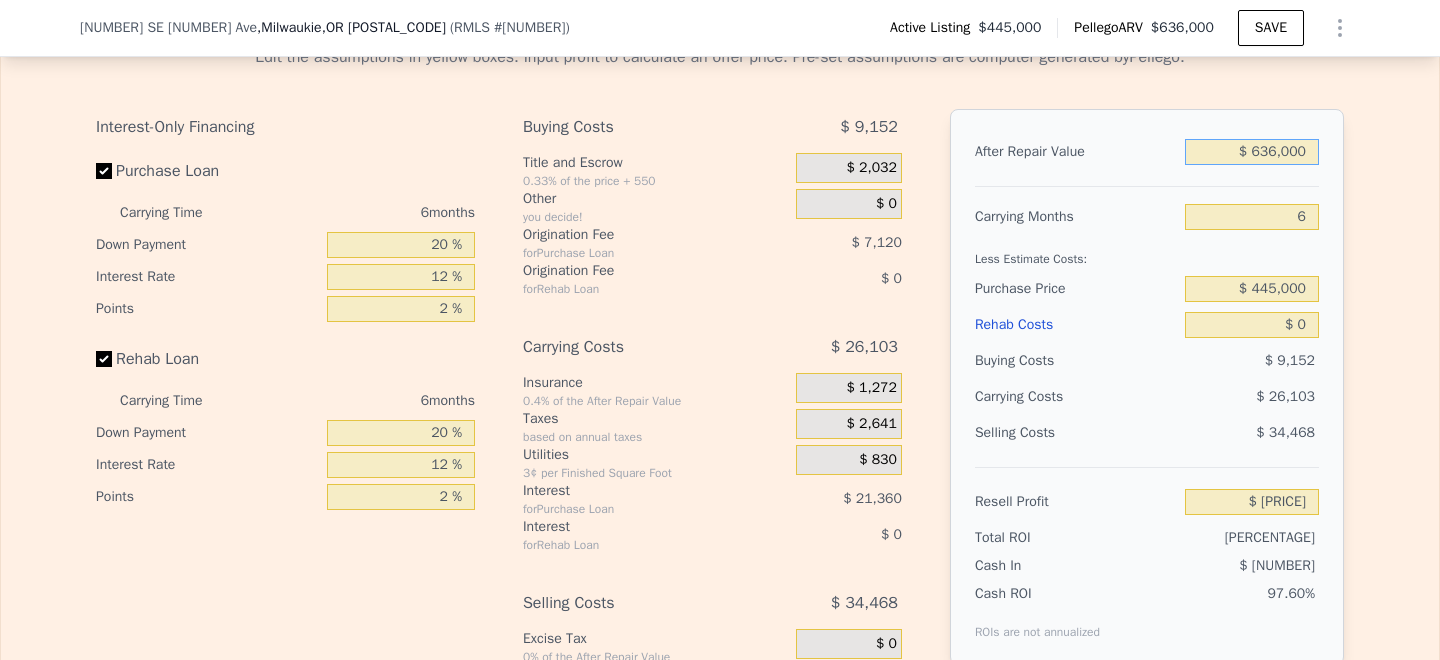 click on "$ 636,000" at bounding box center (1252, 152) 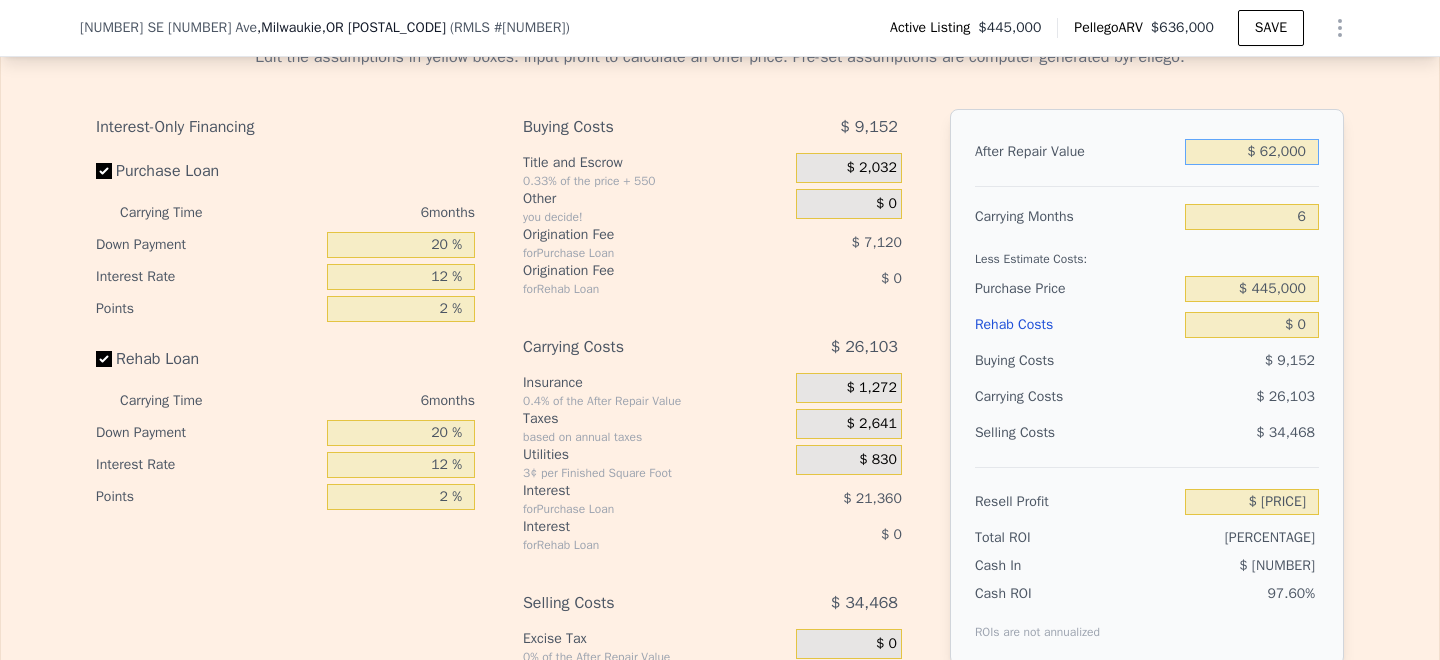 type on "$ 625,000" 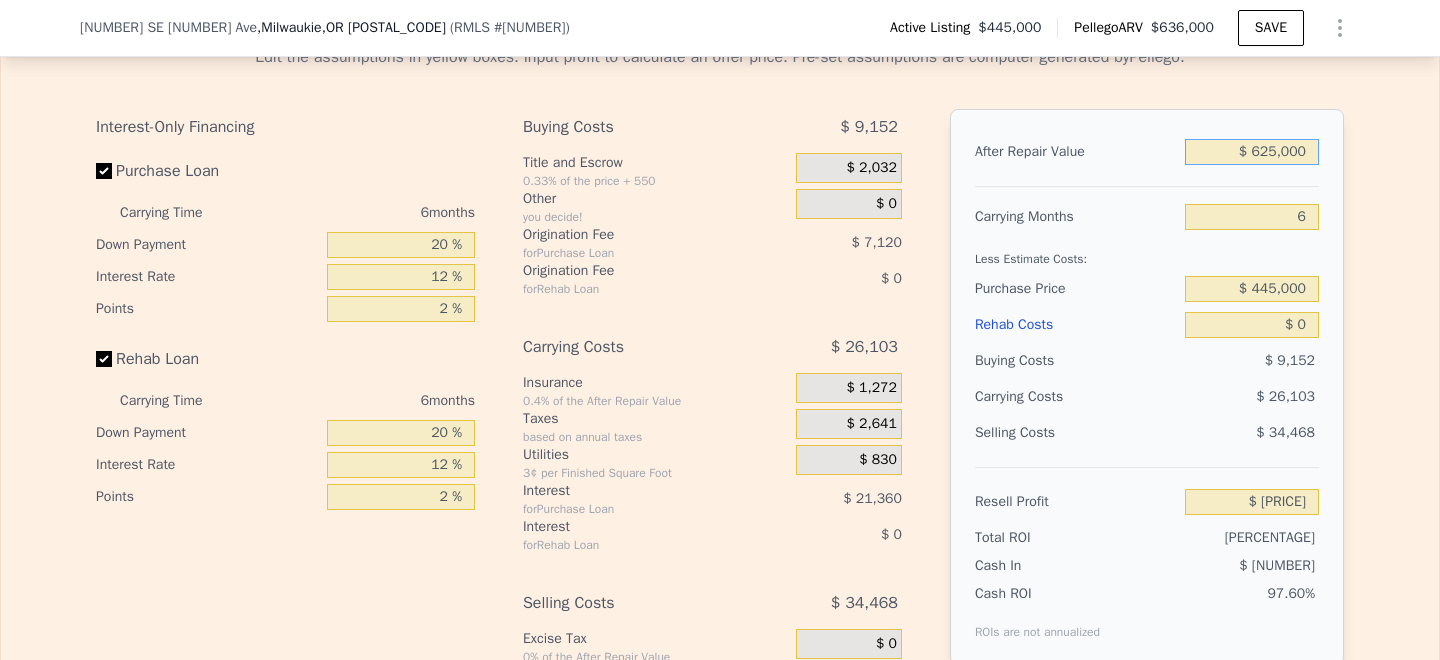 type on "$ [NUMBER]" 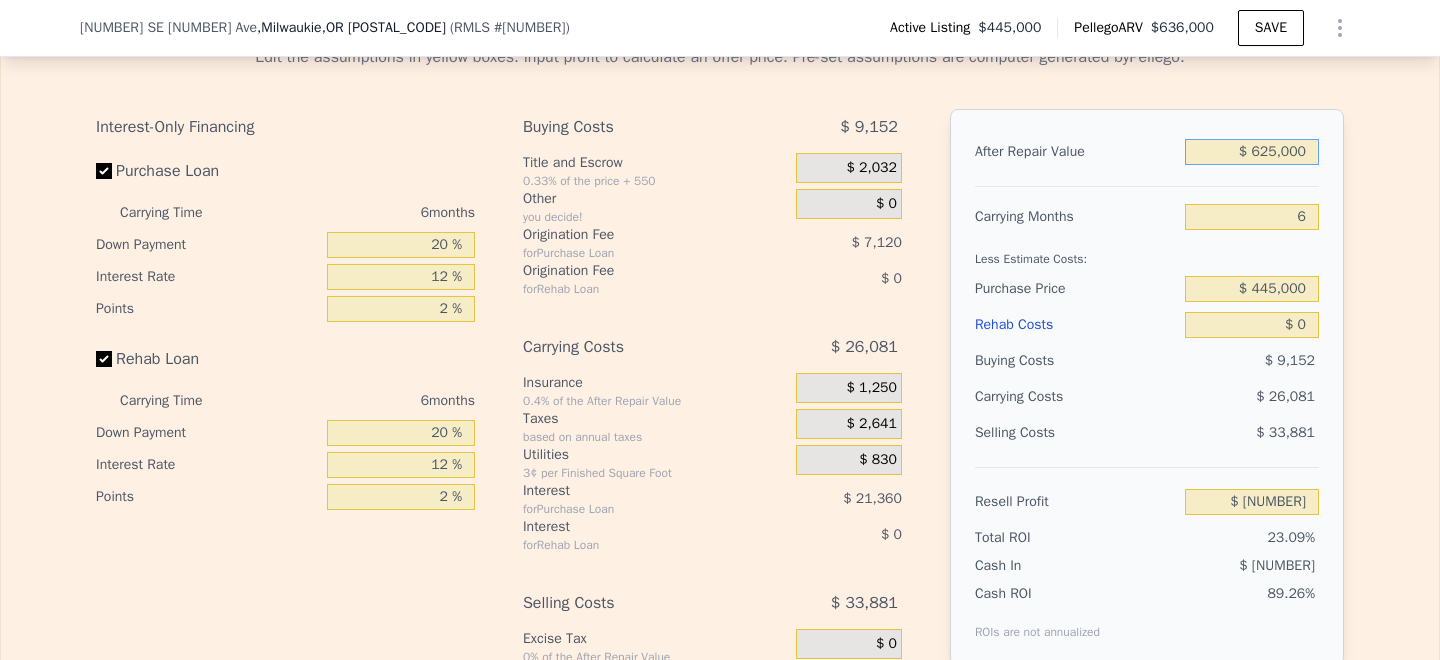 type on "$ 625,000" 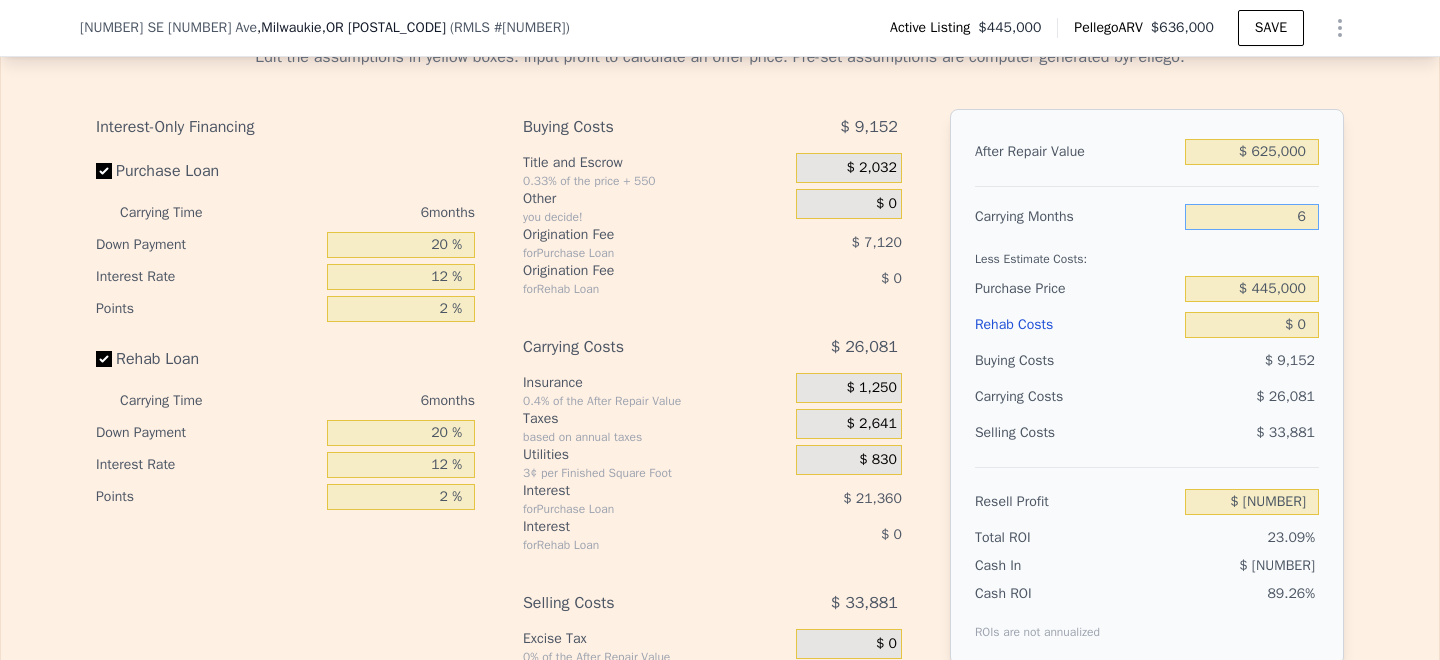 click on "6" at bounding box center (1252, 217) 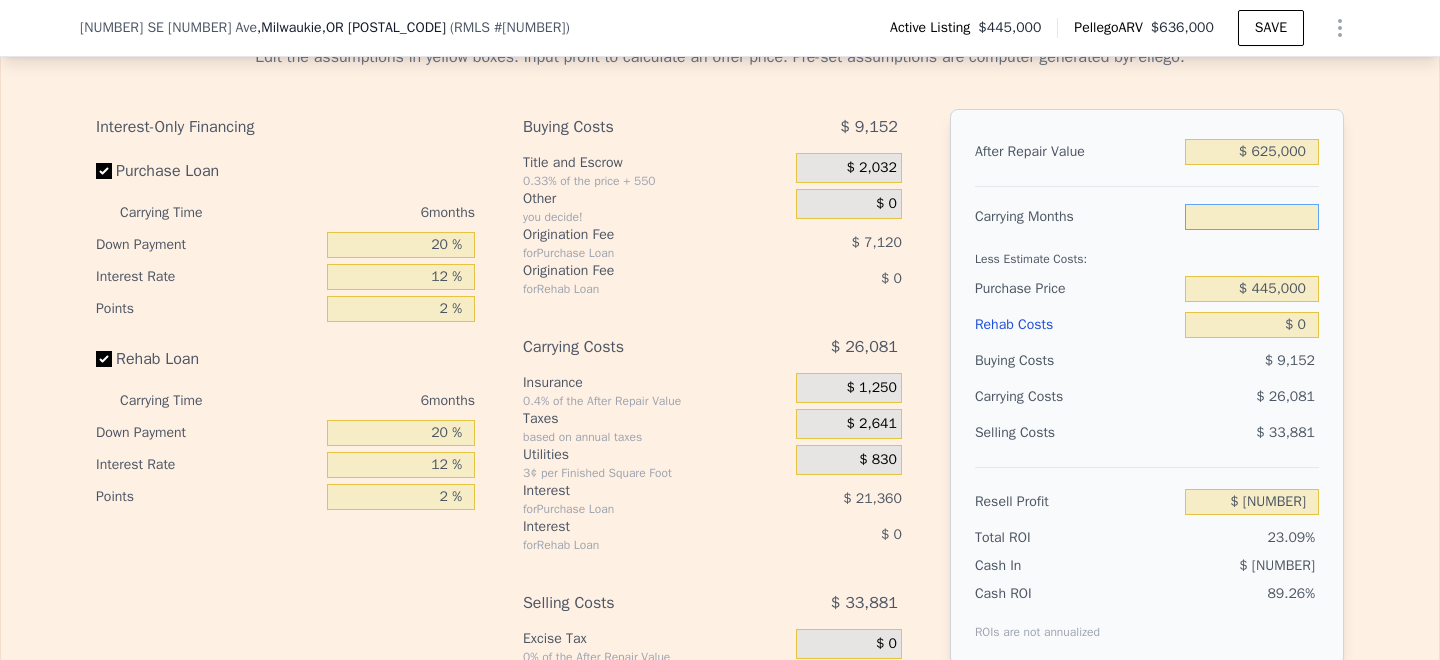 type on "4" 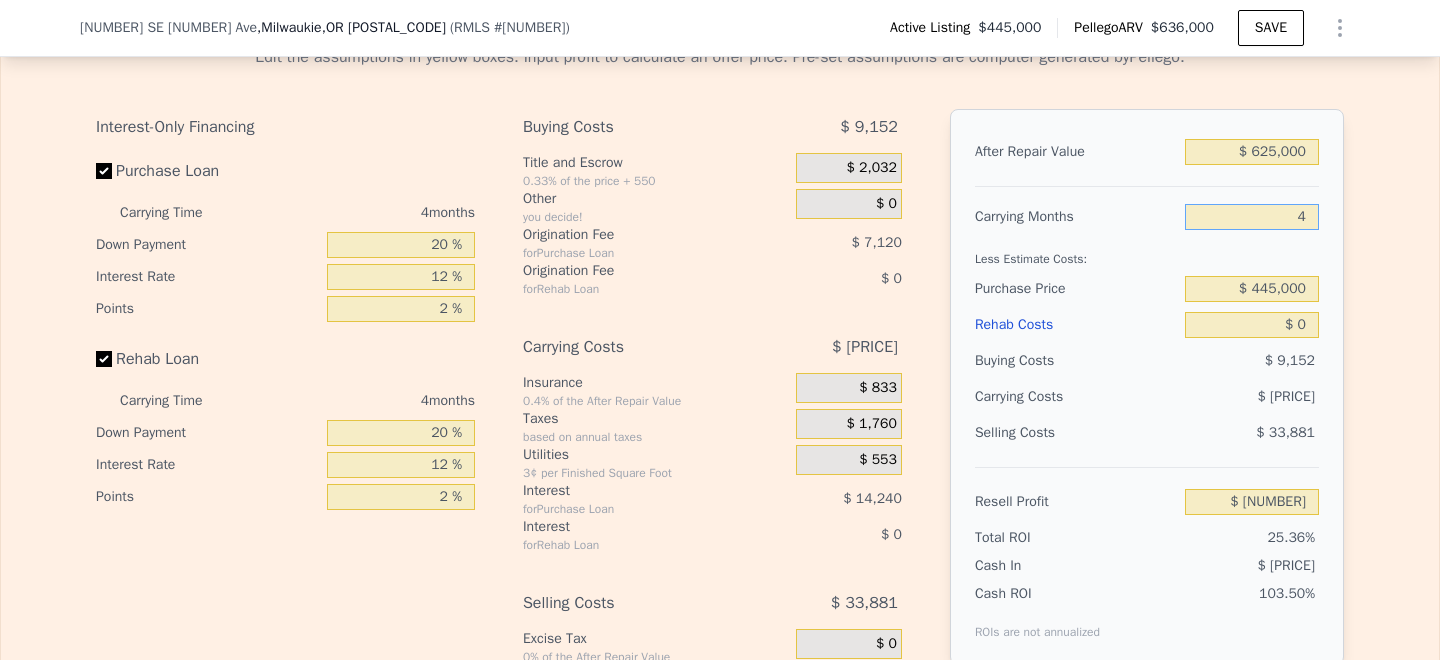 type on "$ 119,581" 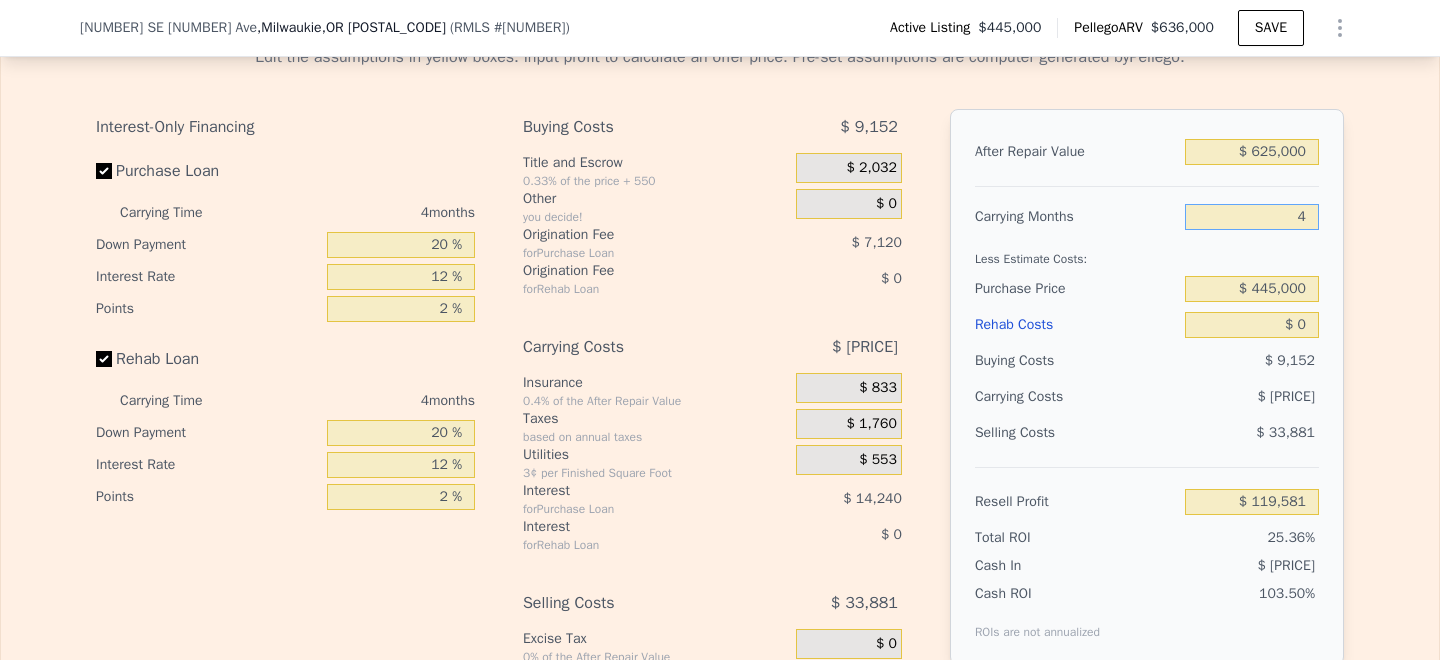 type on "4" 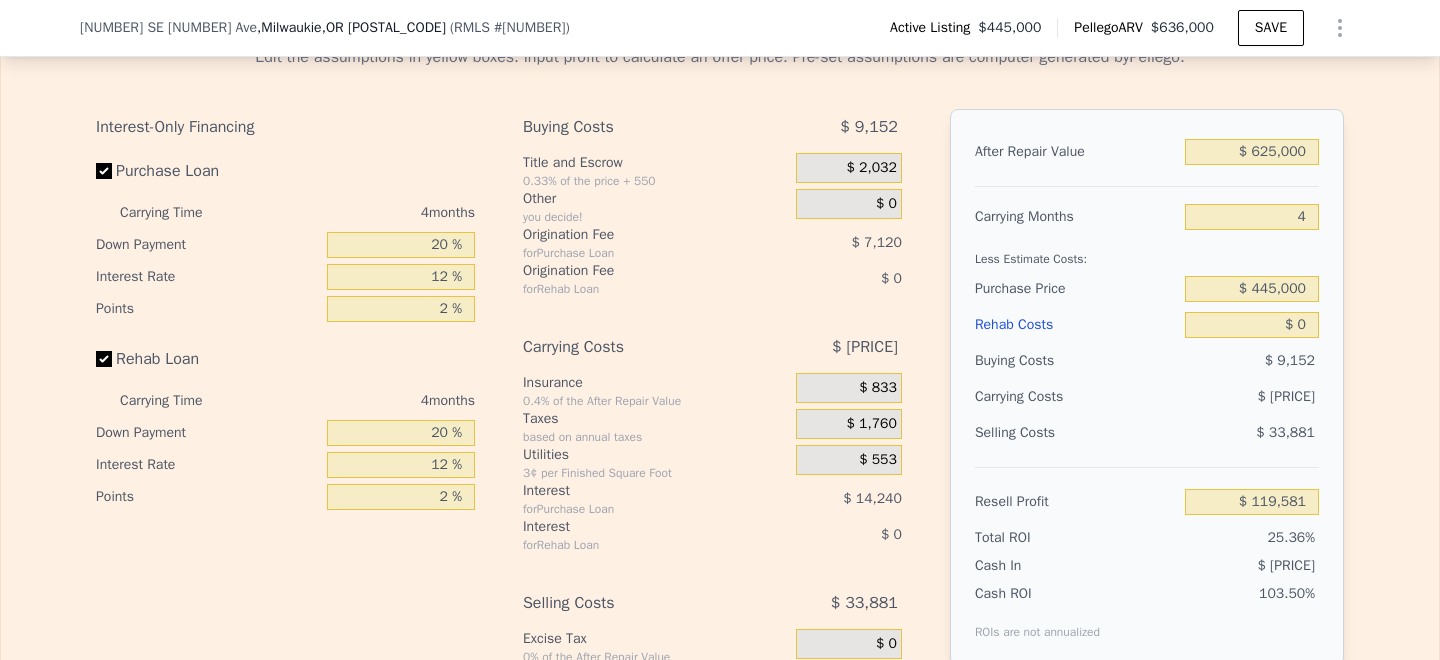 click on "After Repair Value $ [NUMBER] Carrying Months [NUMBER] Less Estimate Costs: Purchase Price $ [NUMBER] Rehab Costs $ [NUMBER] Buying Costs $ [NUMBER] Carrying Costs $ [NUMBER] Selling Costs $ [NUMBER] Resell Profit $ [NUMBER] Total ROI [PERCENTAGE] Cash In $ [NUMBER] Cash ROI ROIs are not annualized [PERCENTAGE]" at bounding box center [1147, 387] 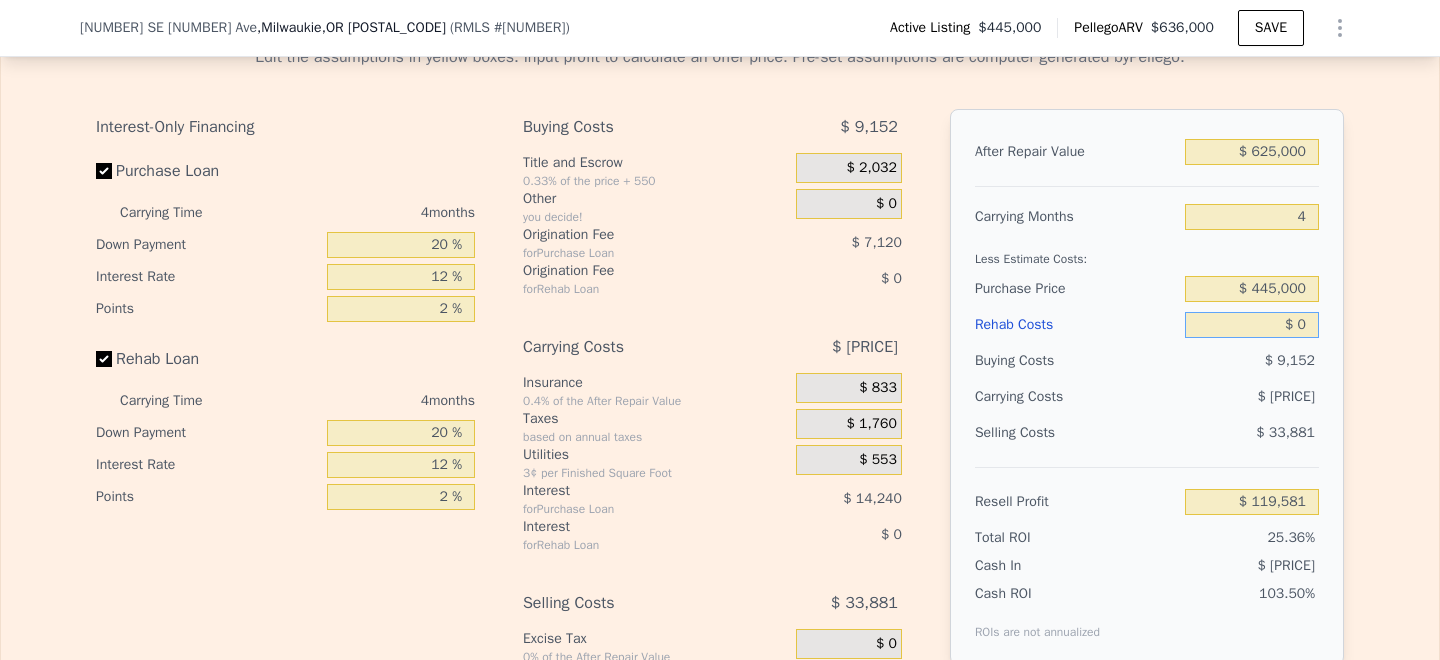 click on "$ 0" at bounding box center (1252, 325) 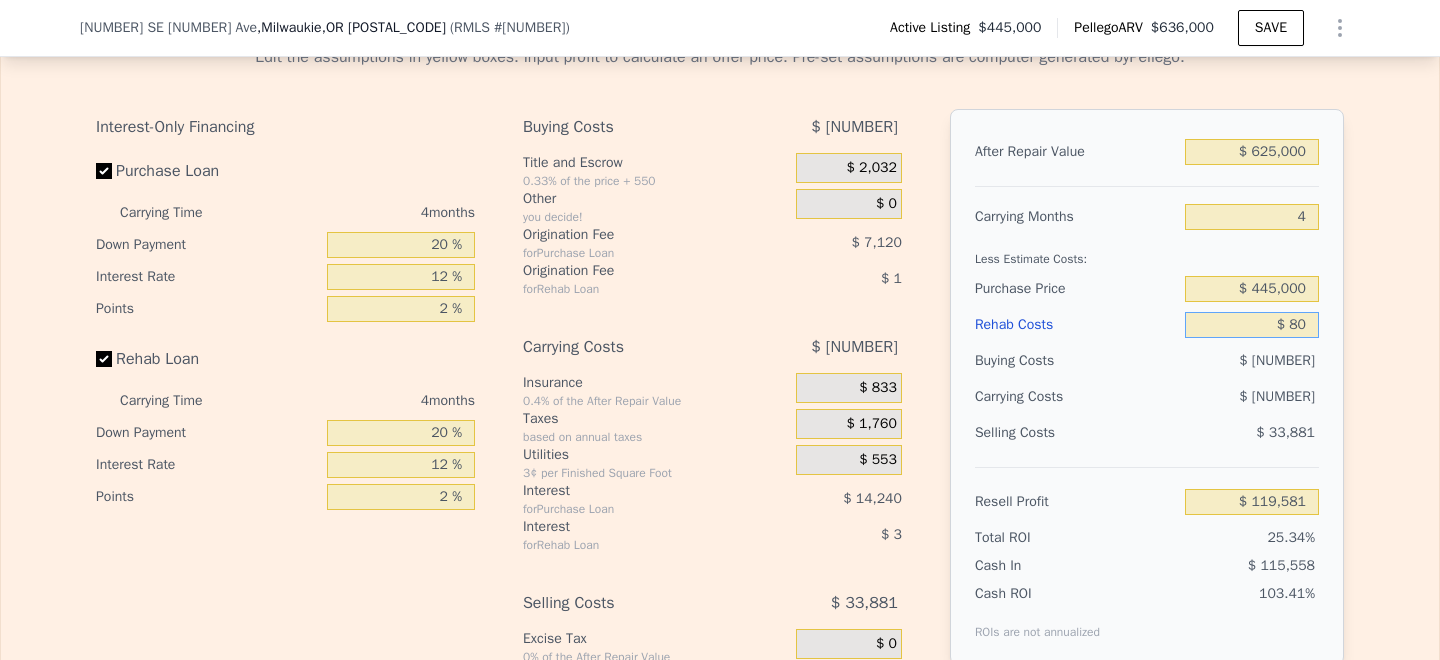 type on "$ 119,496" 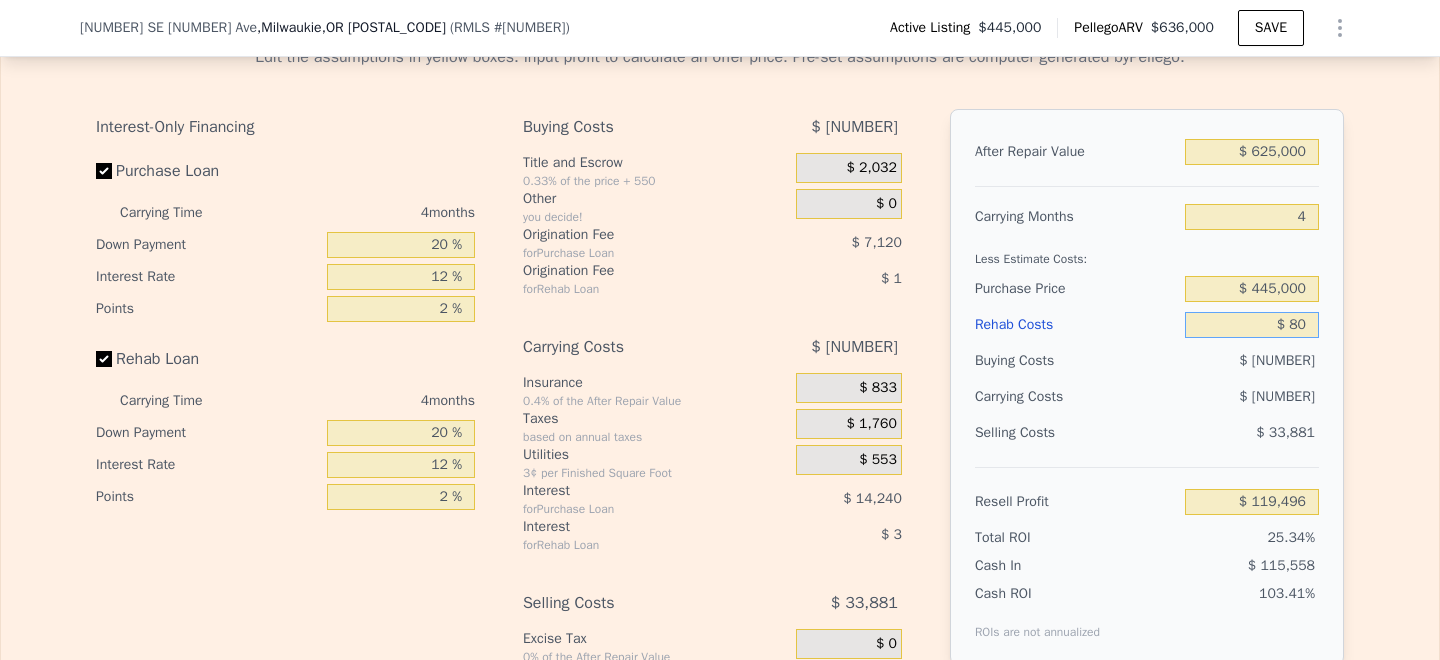 type on "$ 850" 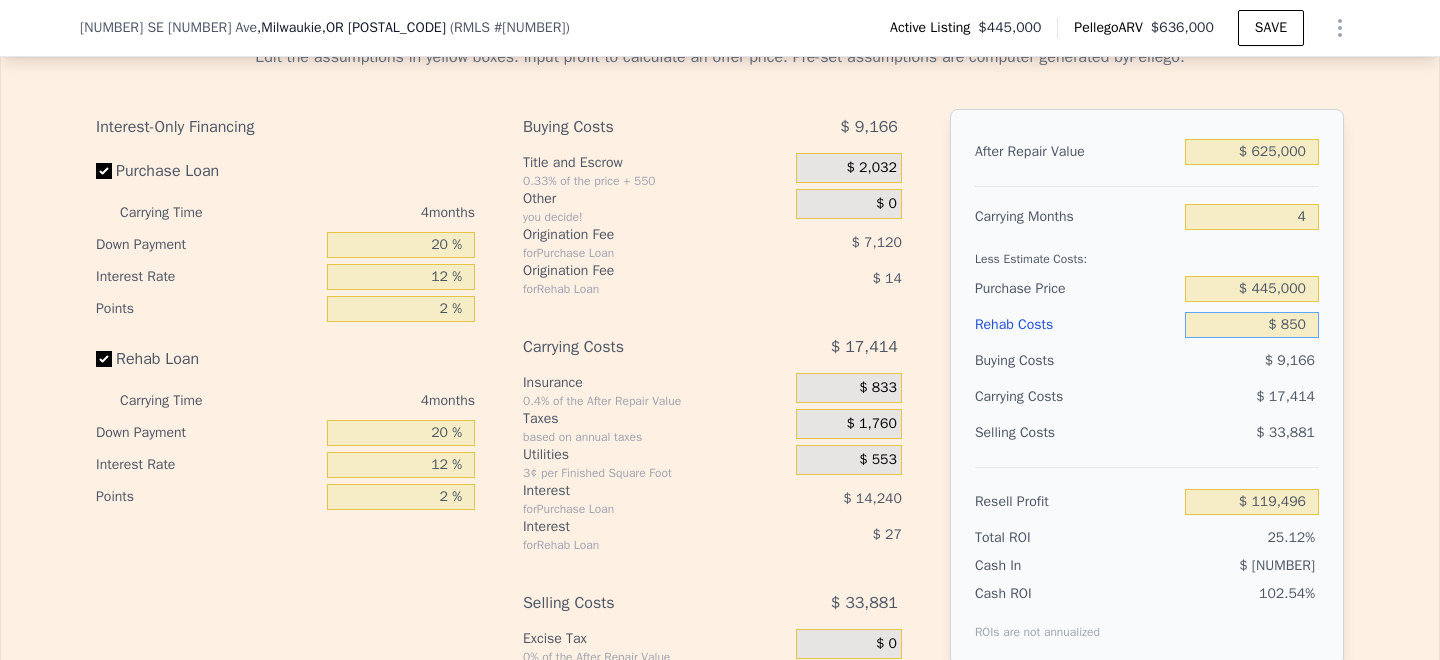 type on "$ [PRICE]" 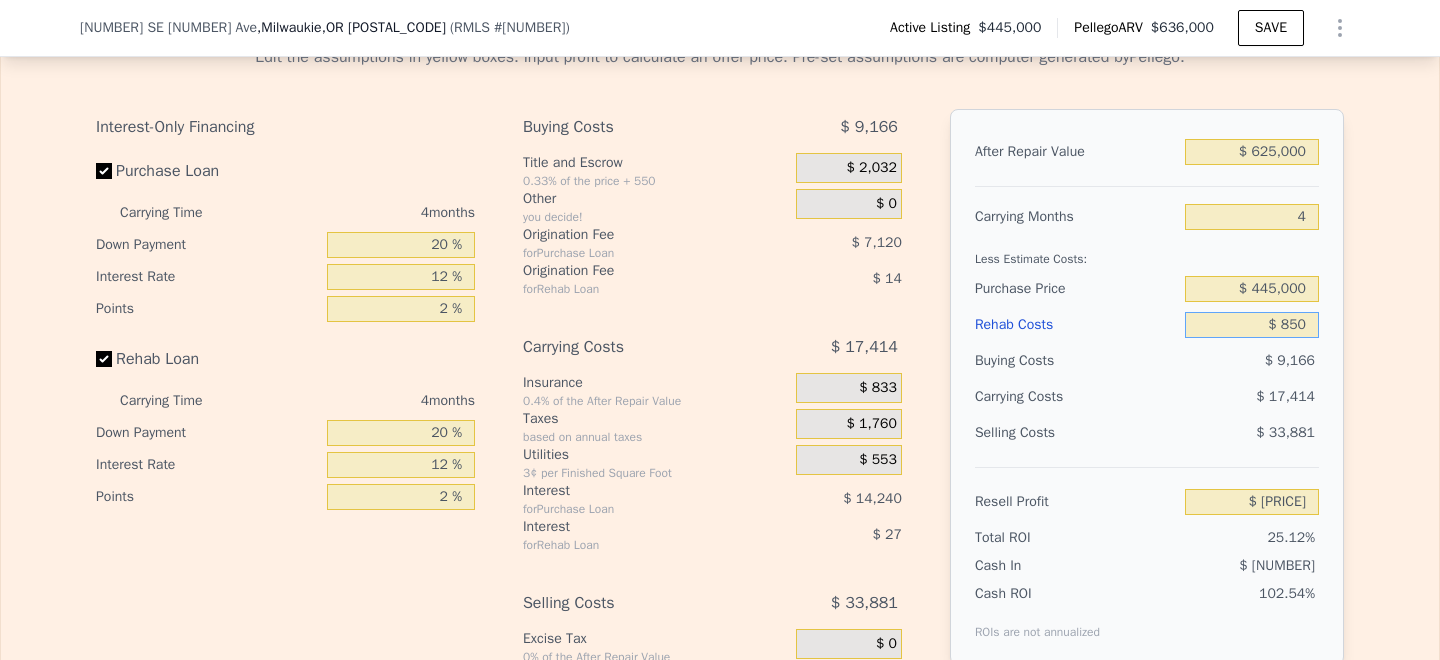 type on "$ 8,500" 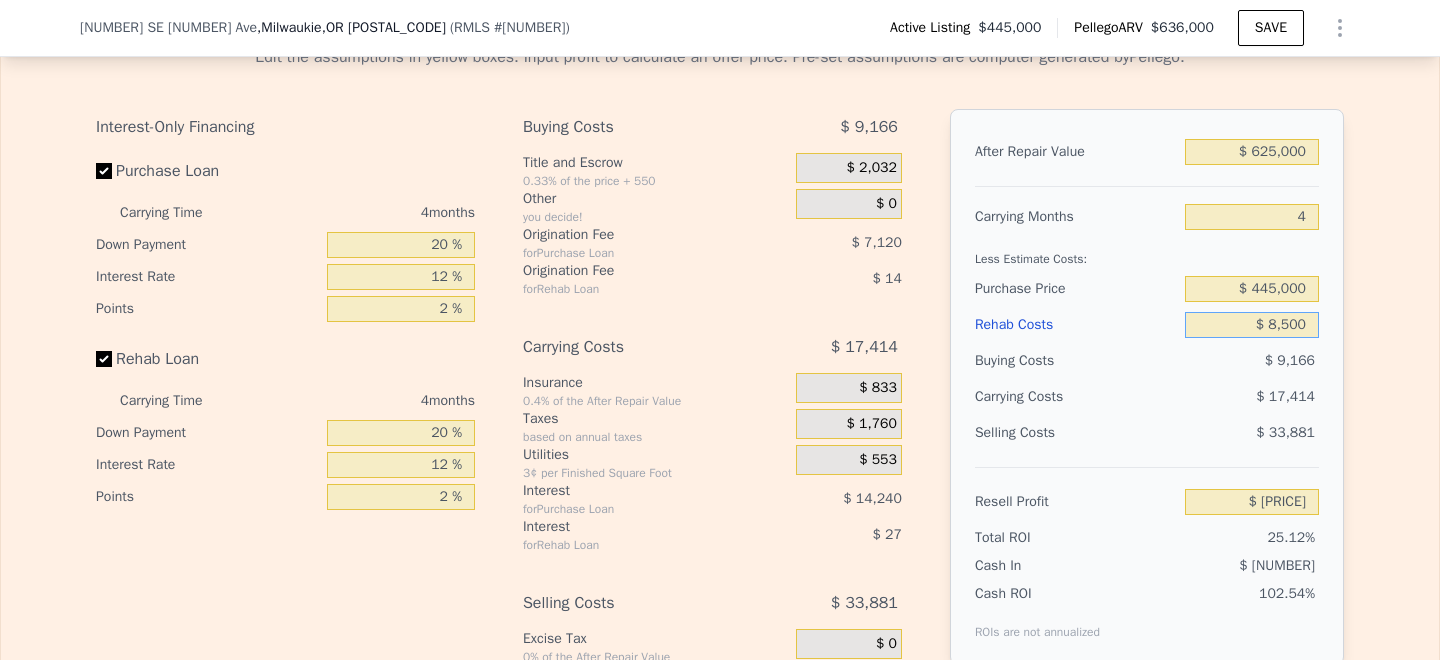 type on "$ [NUMBER]" 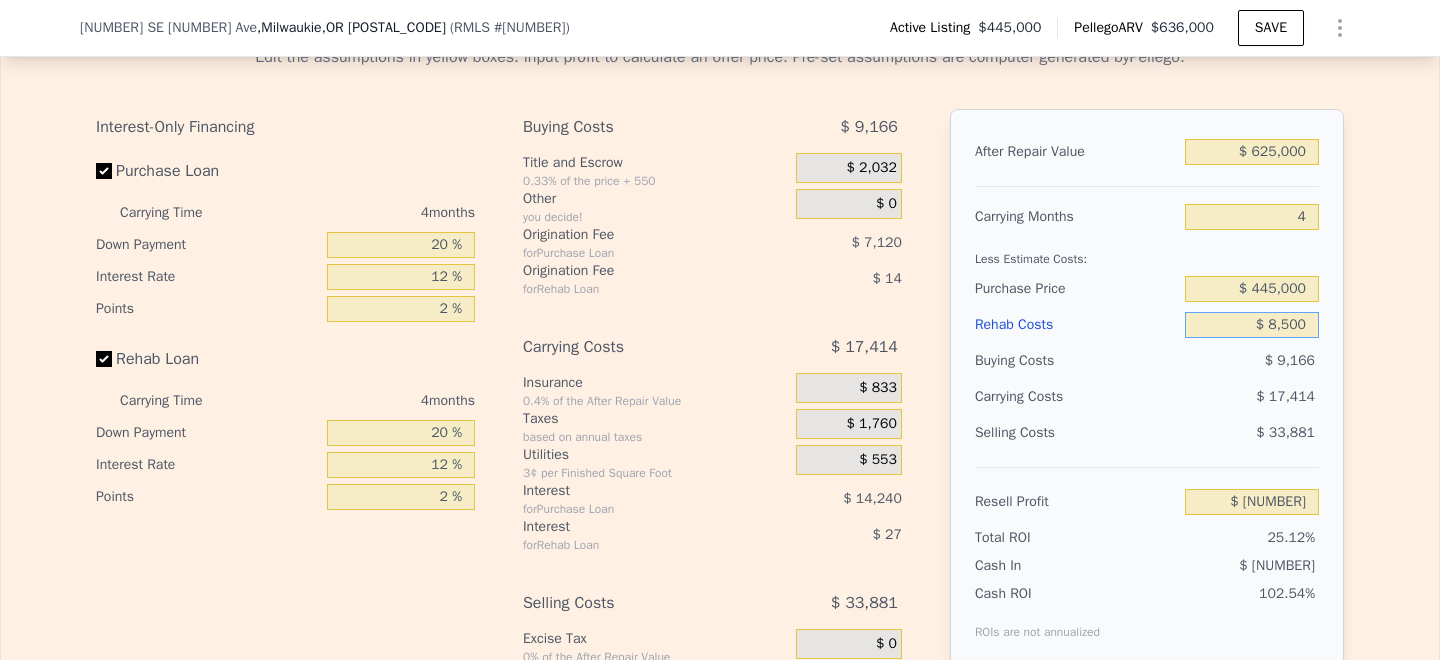 type on "$ 85,000" 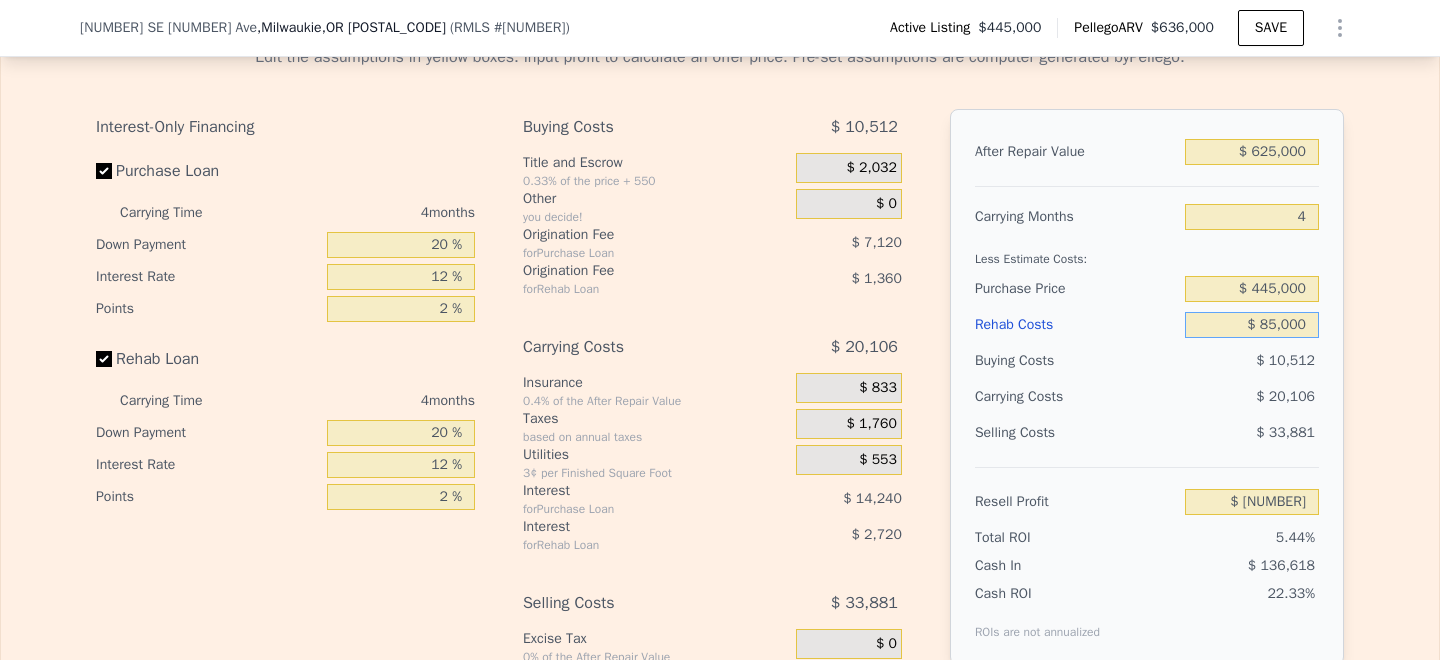 type on "$ 30,501" 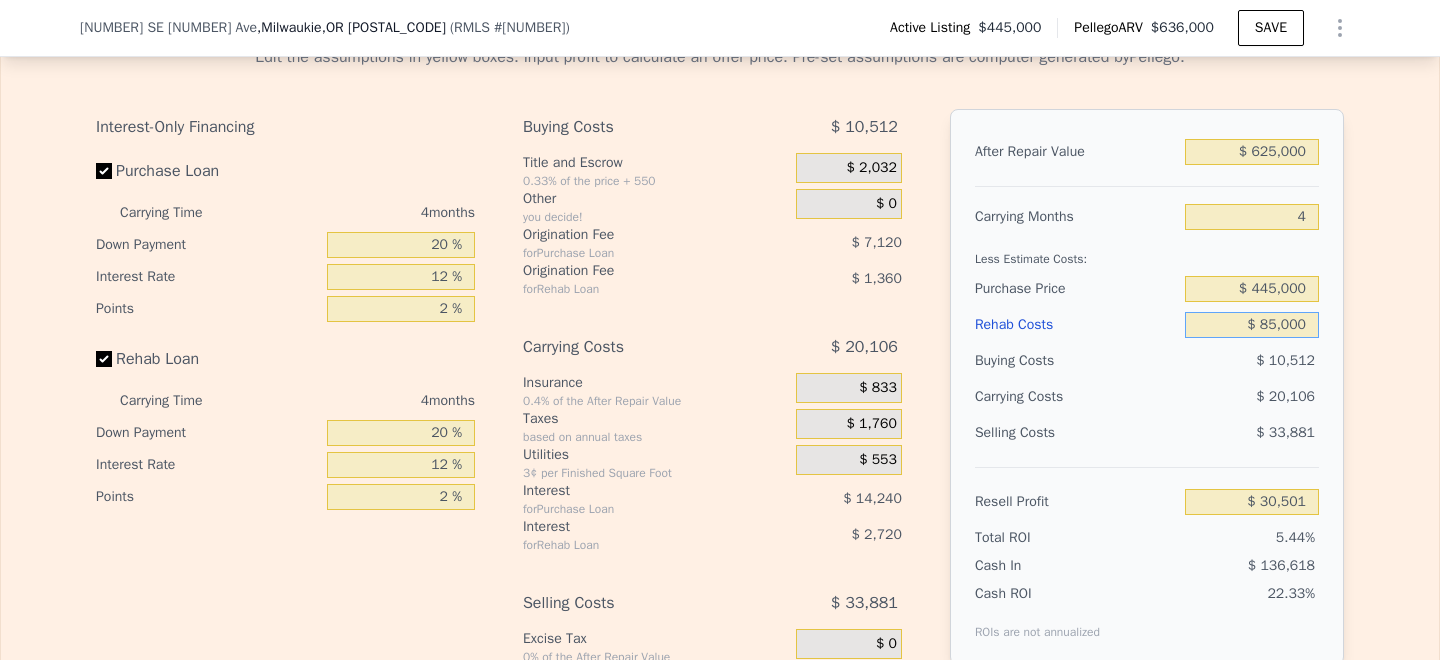 type on "$ 85,000" 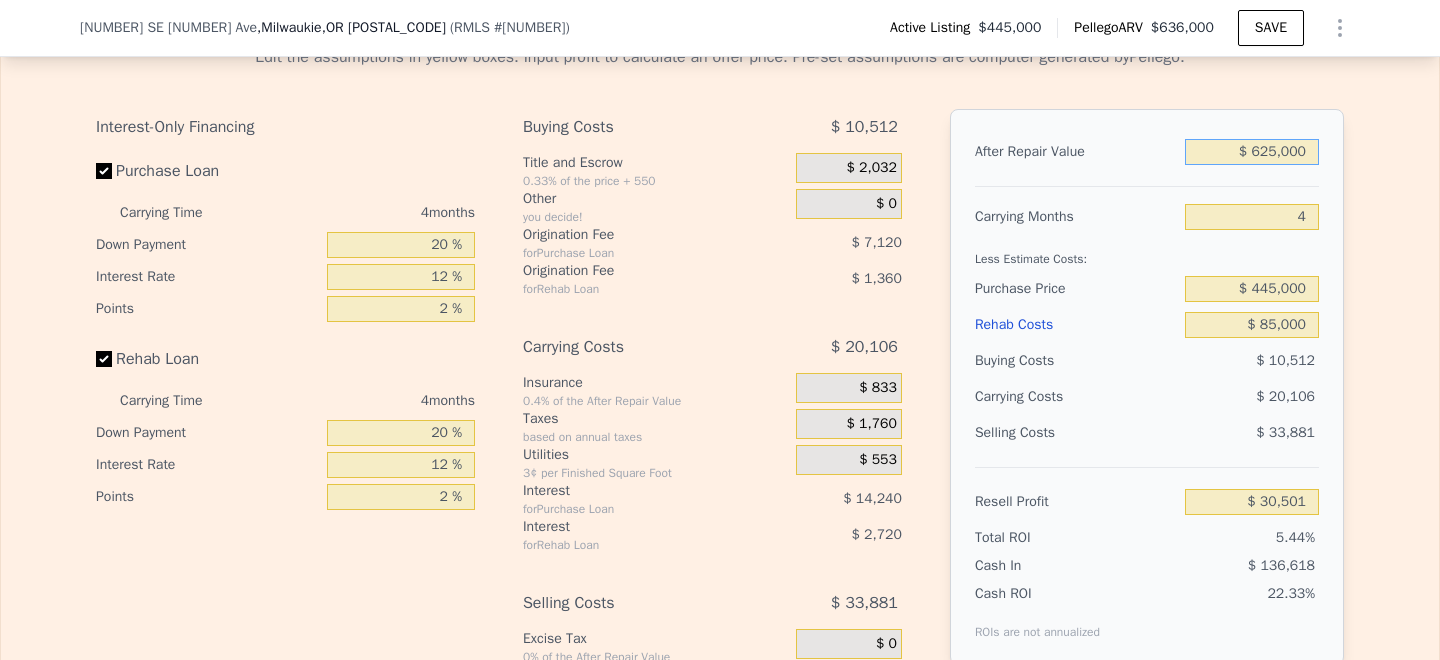 click on "$ 625,000" at bounding box center [1252, 152] 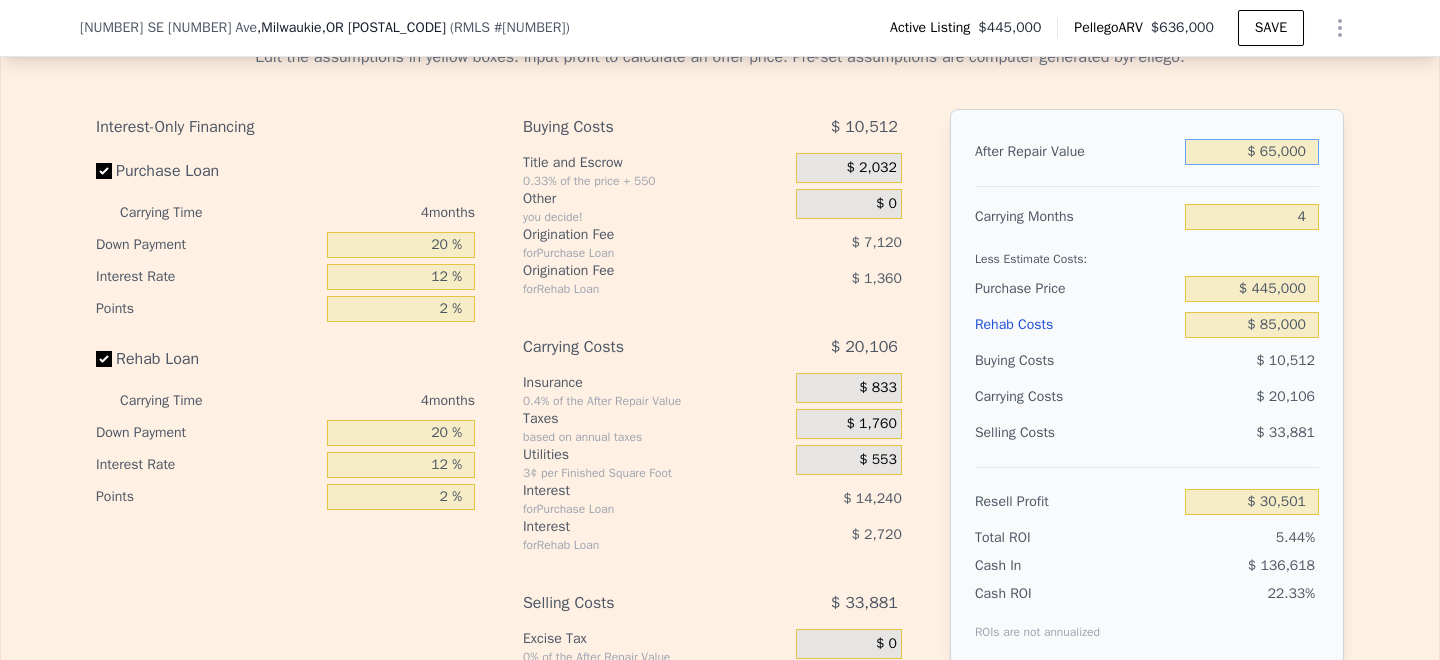 type on "$ 635,000" 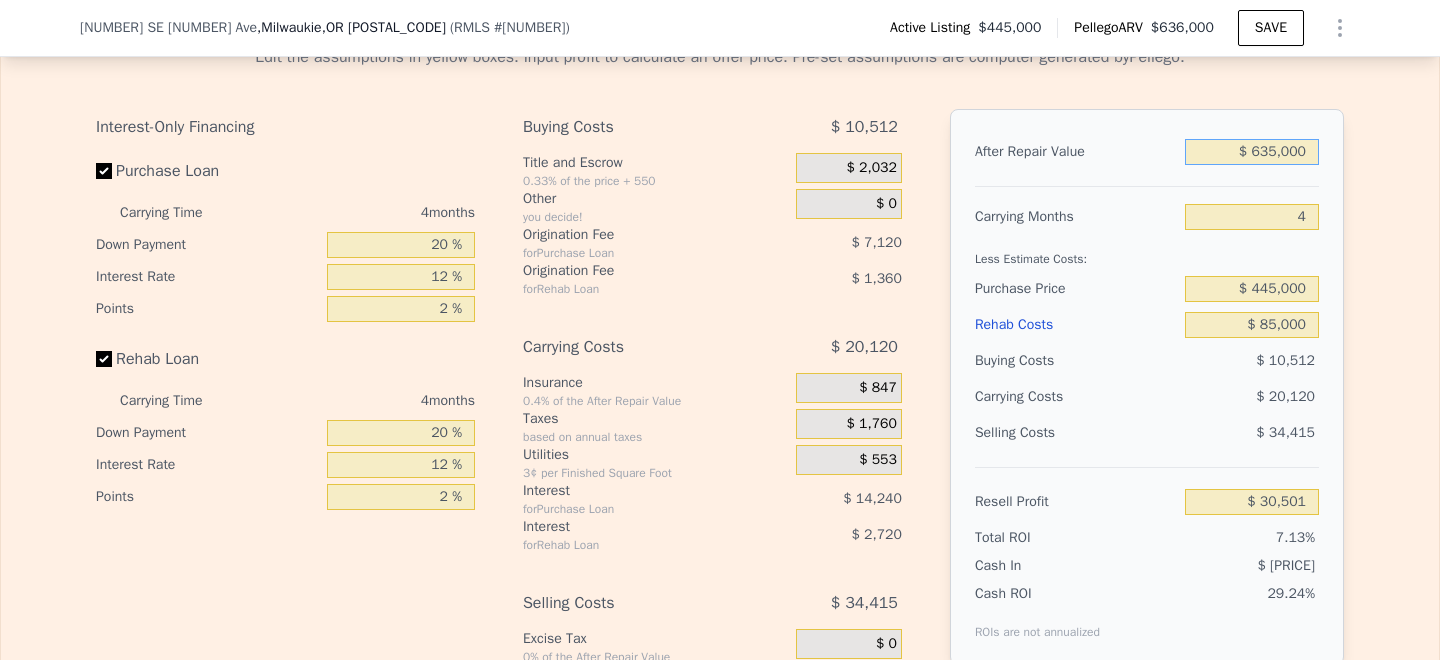 type on "$ 39,953" 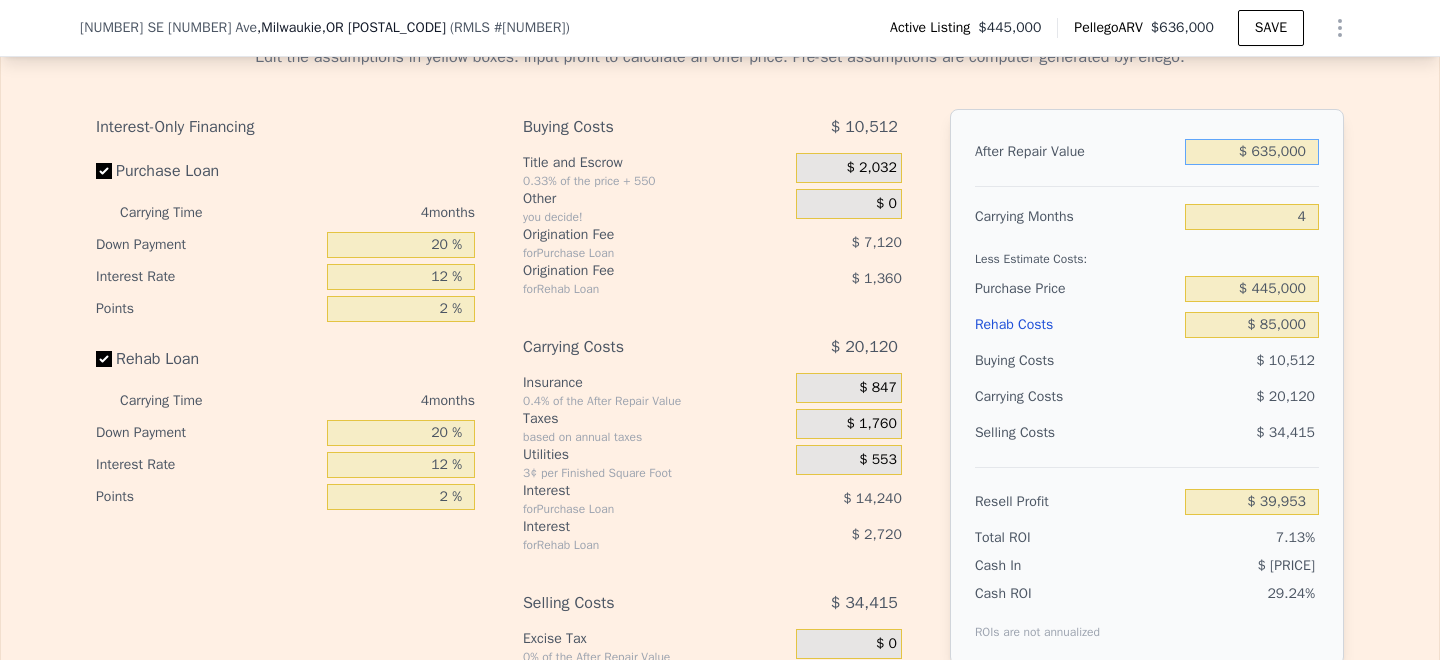 type on "$ 635,000" 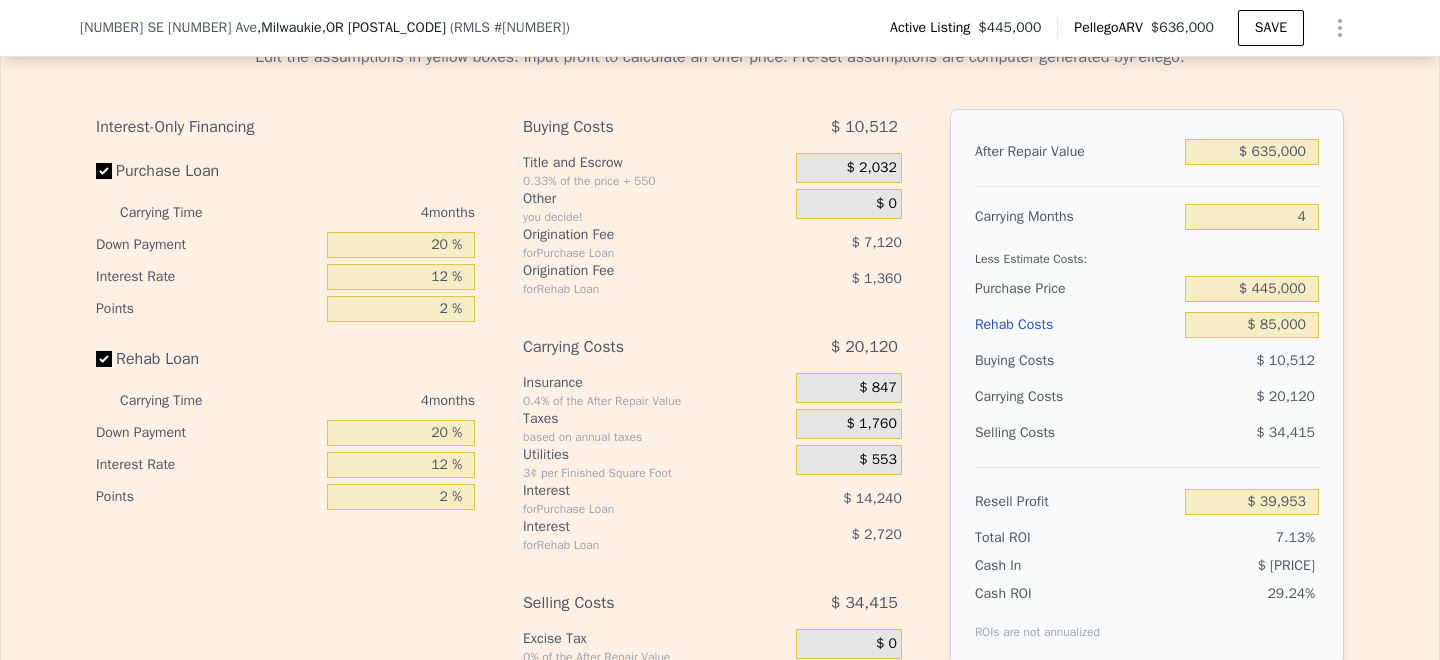 click on "After Repair Value $ 635,000 Carrying Months 4 Less Estimate Costs: Purchase Price $ 445,000 Rehab Costs $ 85,000 Buying Costs $ 10,512 Carrying Costs $ 20,120 Selling Costs $ 34,415 Resell Profit $ 39,953 Total ROI 7.13% Cash In $ 136,632 Cash ROI ROIs are not annualized 29.24%" at bounding box center (1147, 387) 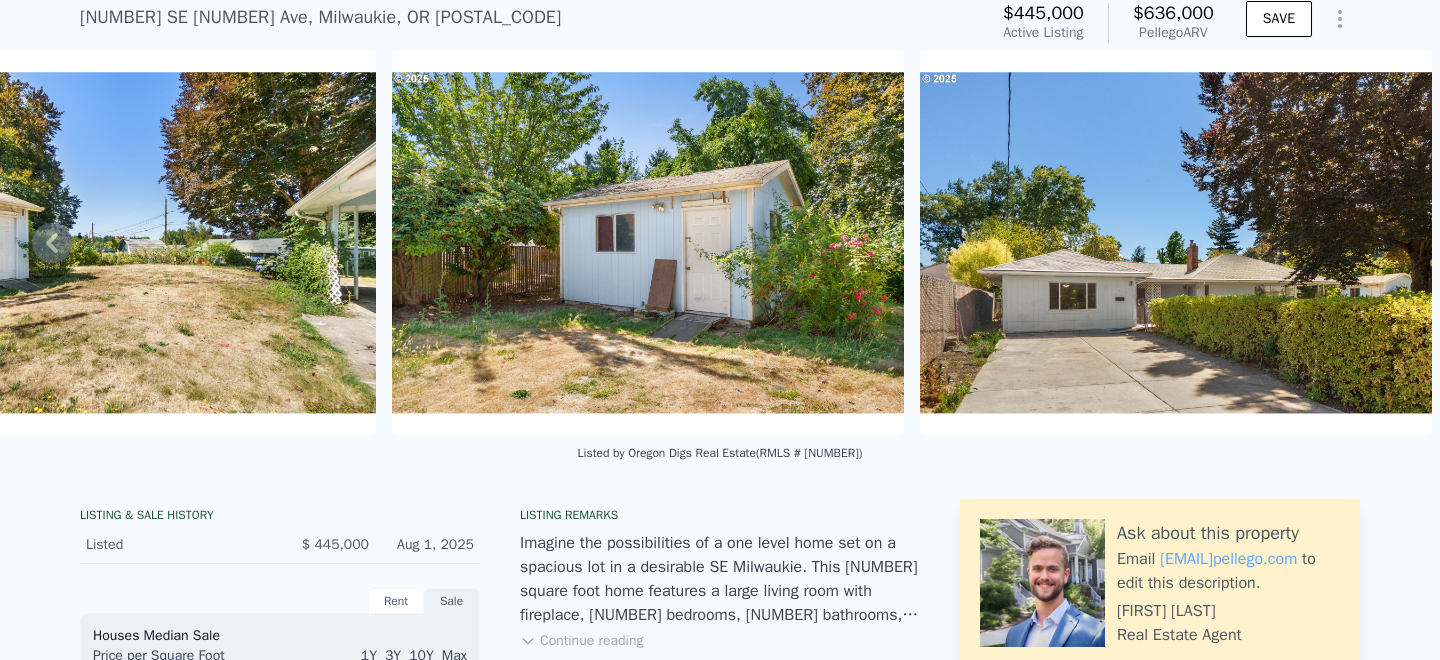 scroll, scrollTop: 65, scrollLeft: 0, axis: vertical 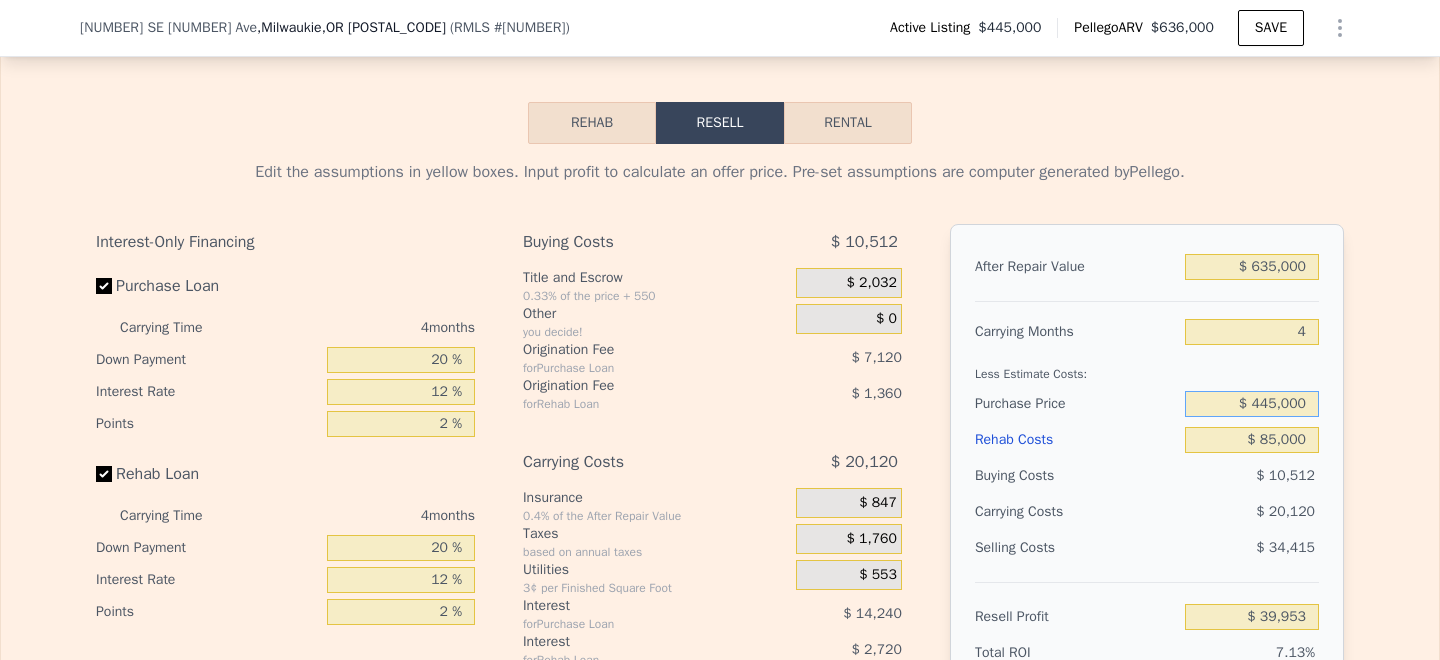click on "$ 445,000" at bounding box center (1252, 404) 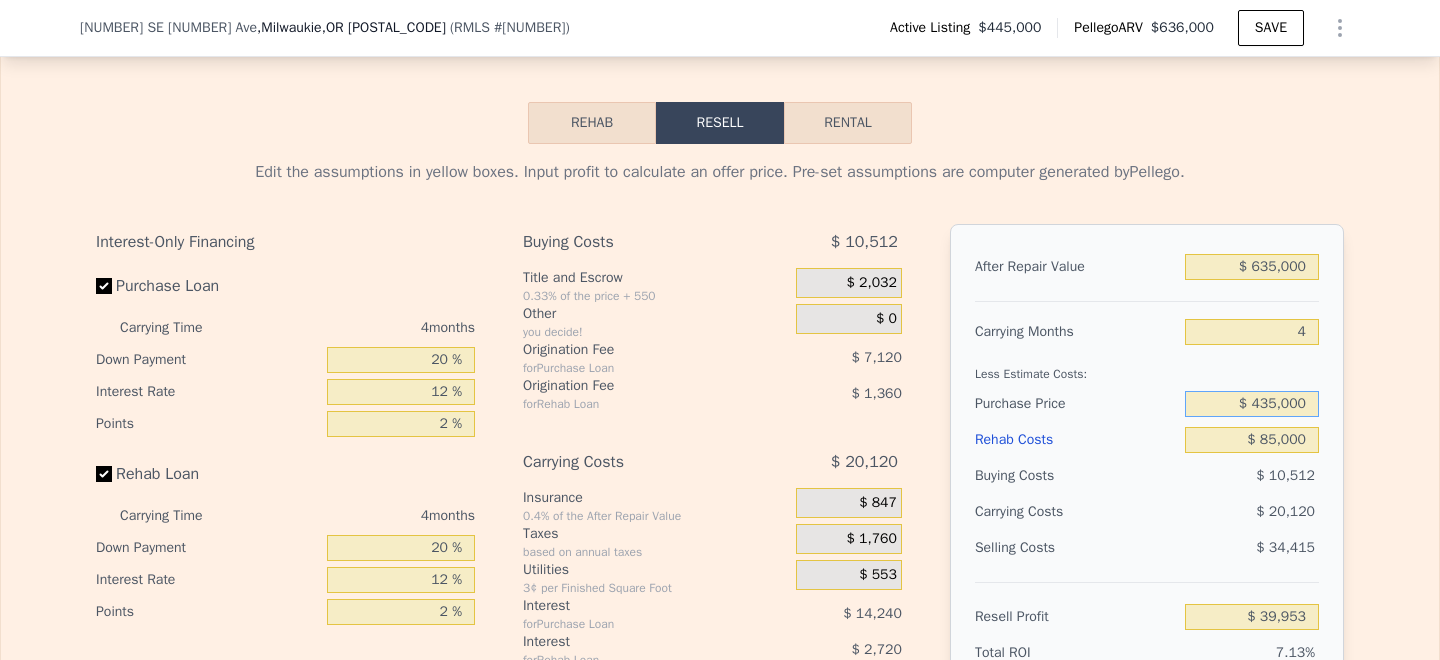 type on "$ 435,000" 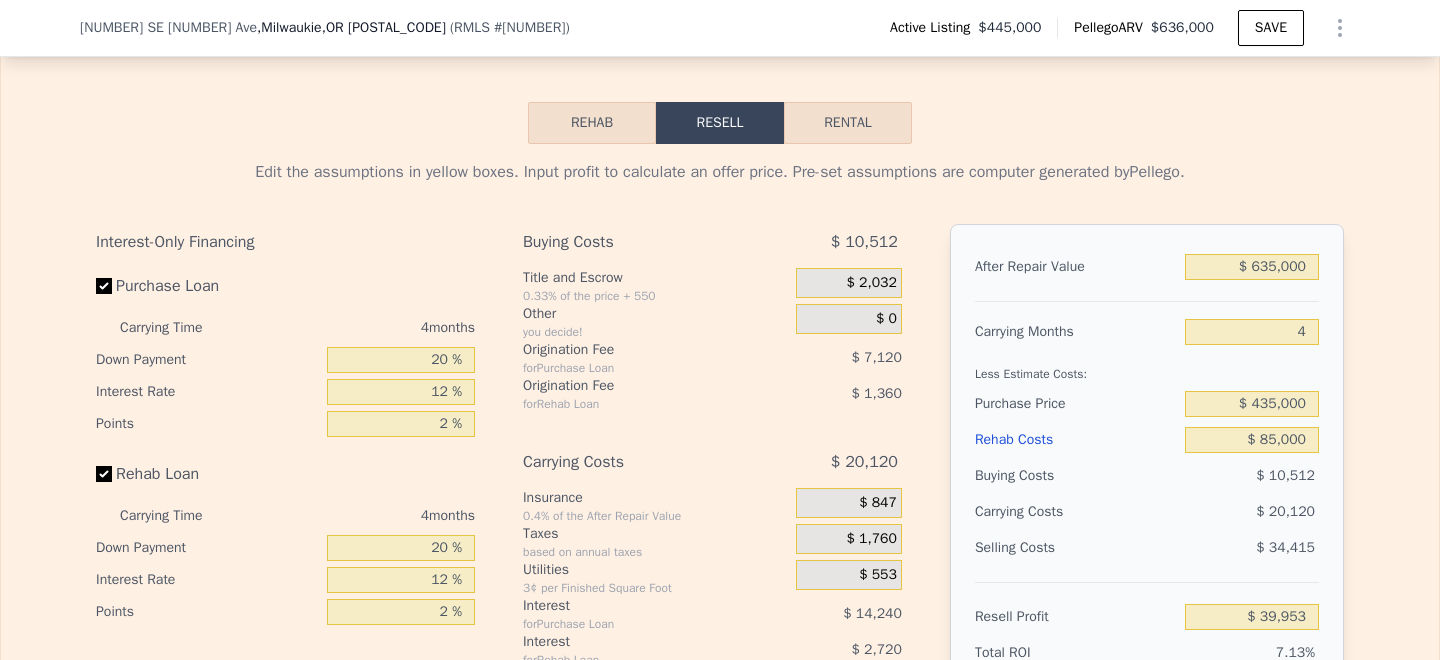 click on "Edit the assumptions in yellow boxes. Input profit to calculate an offer price. Pre-set assumptions are computer generated by Pellego. Interest-Only Financing Purchase Loan Carrying Time 4 months Down Payment 20 % Interest Rate 12 % Points 2 % Rehab Loan Carrying Time 4 months Down Payment 20 % Interest Rate 12 % Points 2 % Buying Costs $ [PRICE] Title and Escrow 0.33% of the price + 550 $ [PRICE] Other you decide! $ 0 Origination Fee for Purchase Loan $ [PRICE] Origination Fee for Rehab Loan $ [PRICE] Carrying Costs $ [PRICE] Insurance 0.4% of the After Repair Value $ [PRICE] Taxes based on annual taxes $ [PRICE] Utilities 3¢ per Finished Square Foot $ [PRICE] Interest for Purchase Loan $ [PRICE] Interest for Rehab Loan $ [PRICE] Selling Costs $ [PRICE] Excise Tax 0% of the After Repair Value $ 0 Listing Commission 2.5% of the After Repair Value $ [PRICE] Selling Commission 2.5% of the After Repair Value $ [PRICE] Title and Escrow 0.33% of the After Repair Value $ [PRICE] After Repair Value $ [PRICE] Carrying Months 4 7.13%" at bounding box center (720, 516) 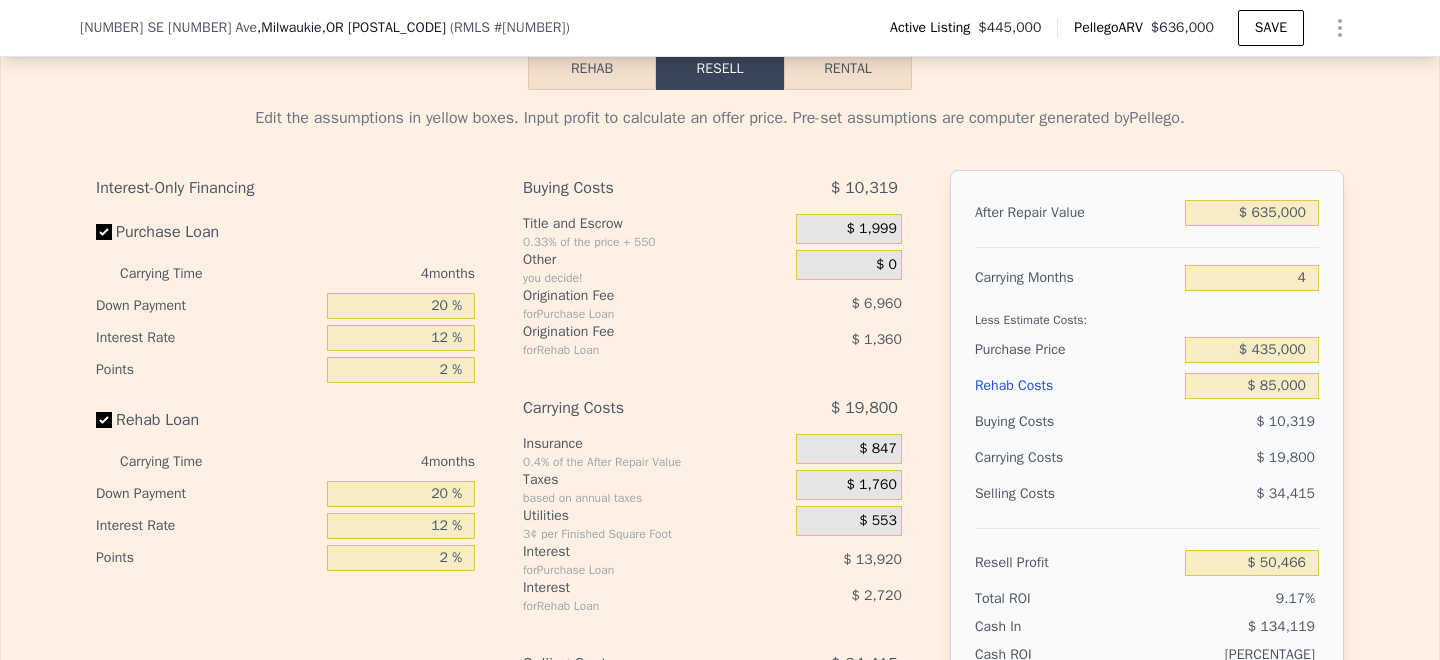 scroll, scrollTop: 3165, scrollLeft: 0, axis: vertical 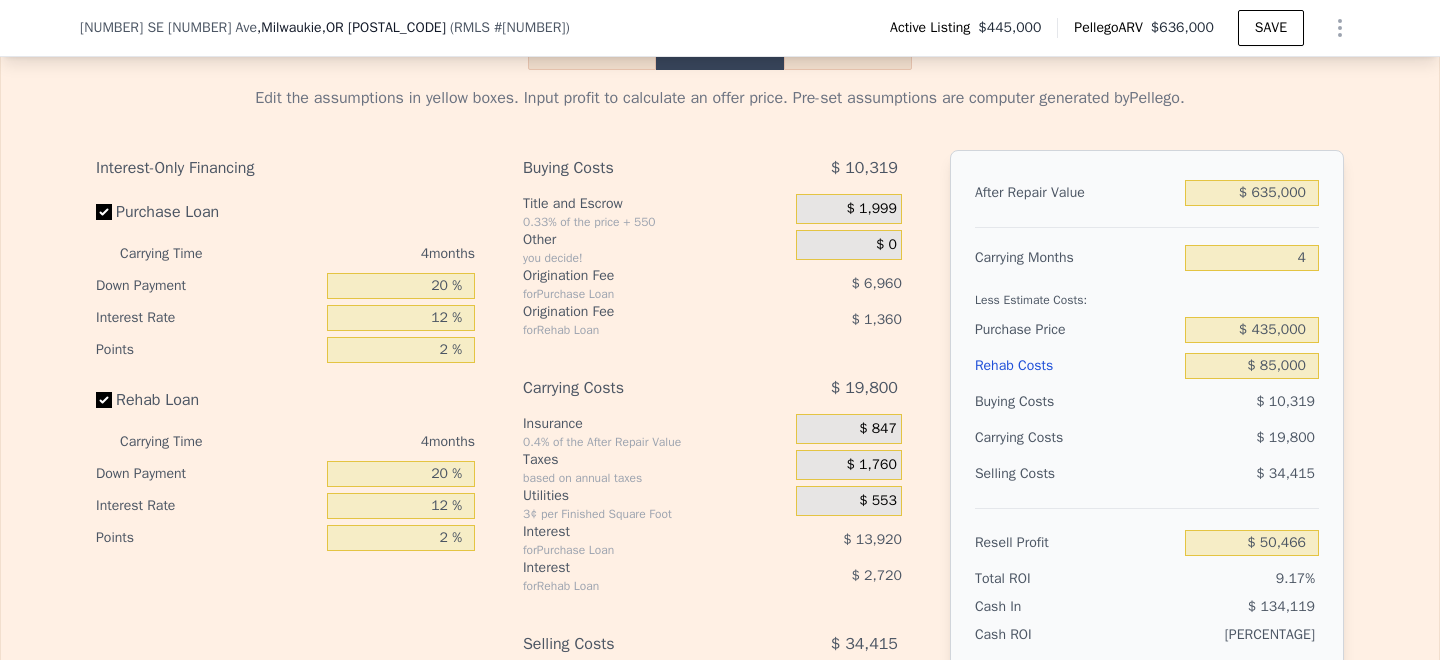 click on "After Repair Value $ 635,000 Carrying Months 4 Less Estimate Costs: Purchase Price $ 435,000 Rehab Costs $ 85,000 Buying Costs $ 10,319 Carrying Costs $ 19,800 Selling Costs $ 34,415 Resell Profit $ 50,466 Total ROI 9.17% Cash In $ 134,119 Cash ROI ROIs are not annualized 37.63%" at bounding box center (1147, 428) 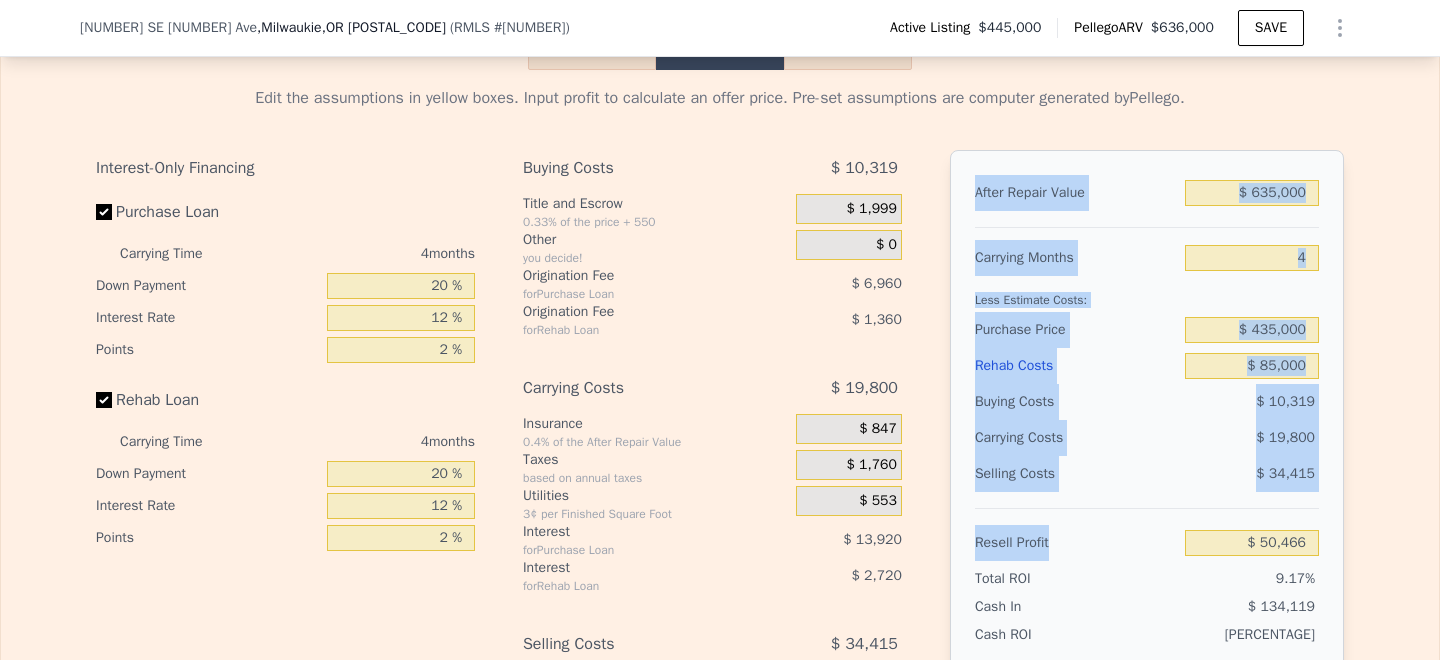 drag, startPoint x: 1323, startPoint y: 544, endPoint x: 975, endPoint y: 197, distance: 491.43973 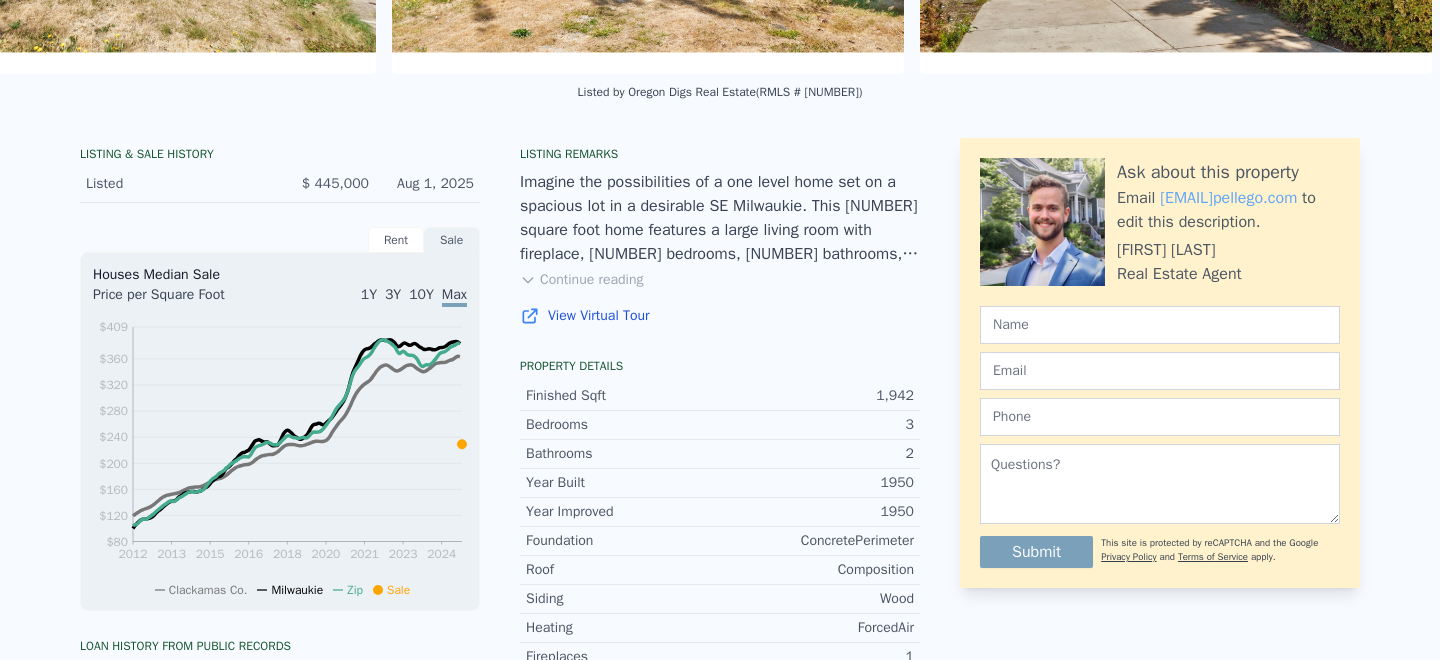 scroll, scrollTop: 0, scrollLeft: 0, axis: both 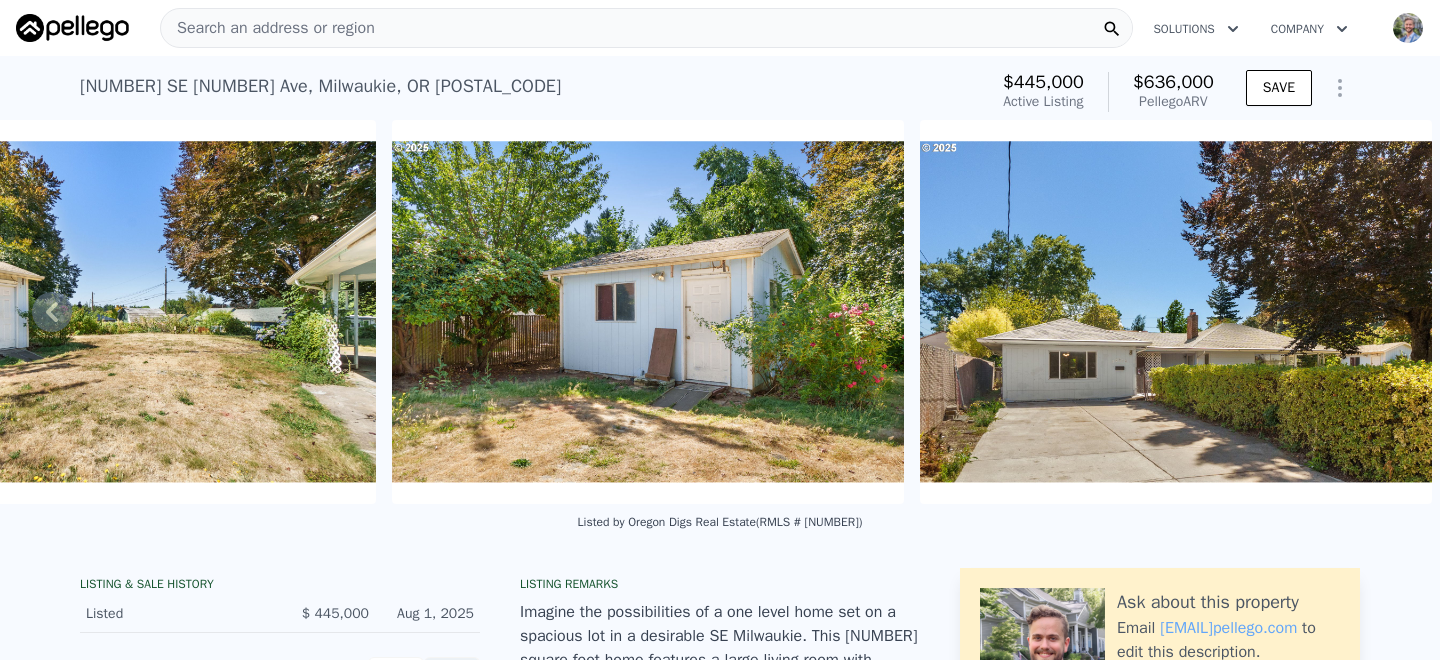 click on "Search an address or region" at bounding box center [646, 28] 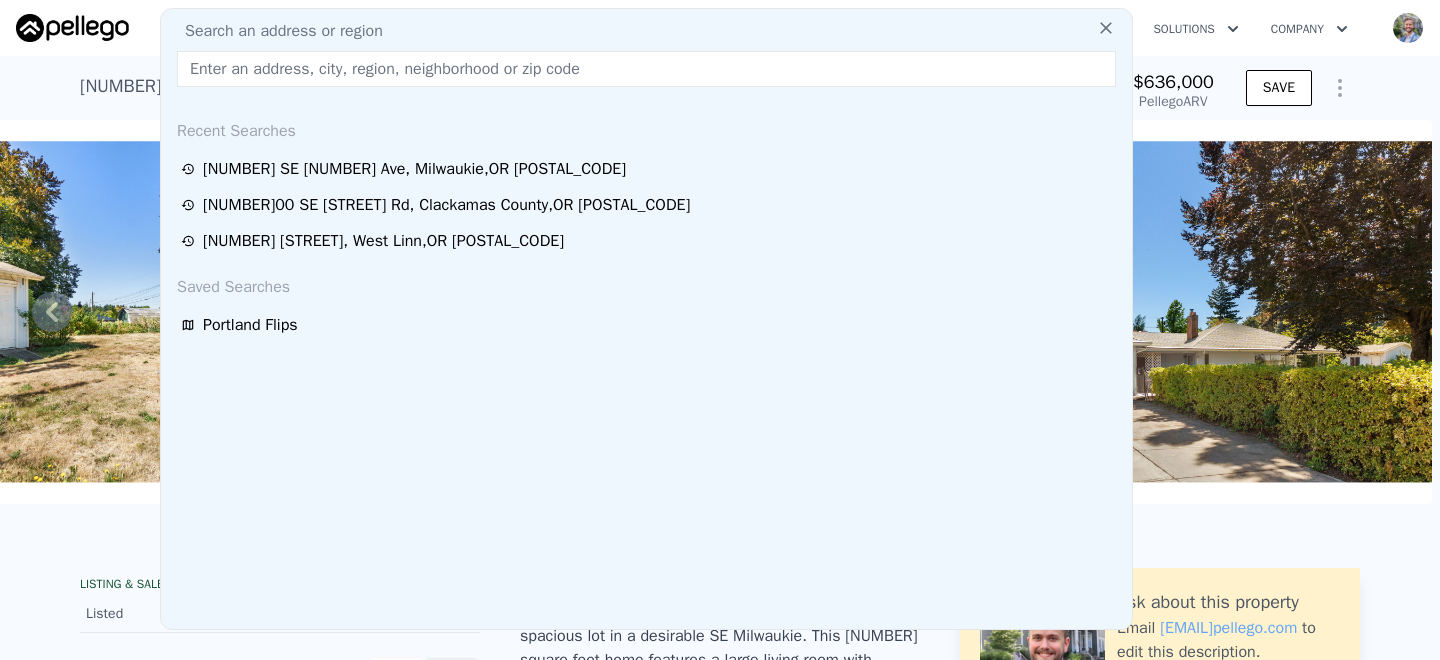 type on "[NUMBER] [STREET]" 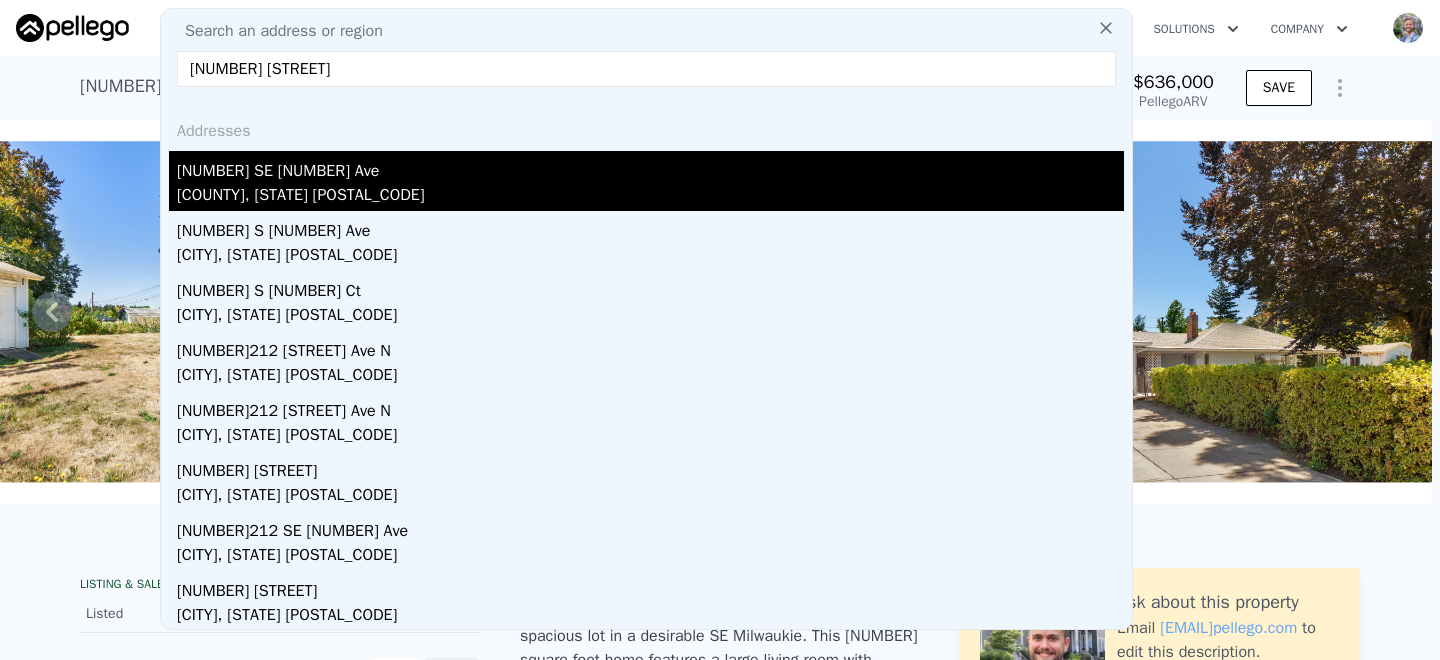 click on "[NUMBER] SE [NUMBER] Ave" at bounding box center [650, 167] 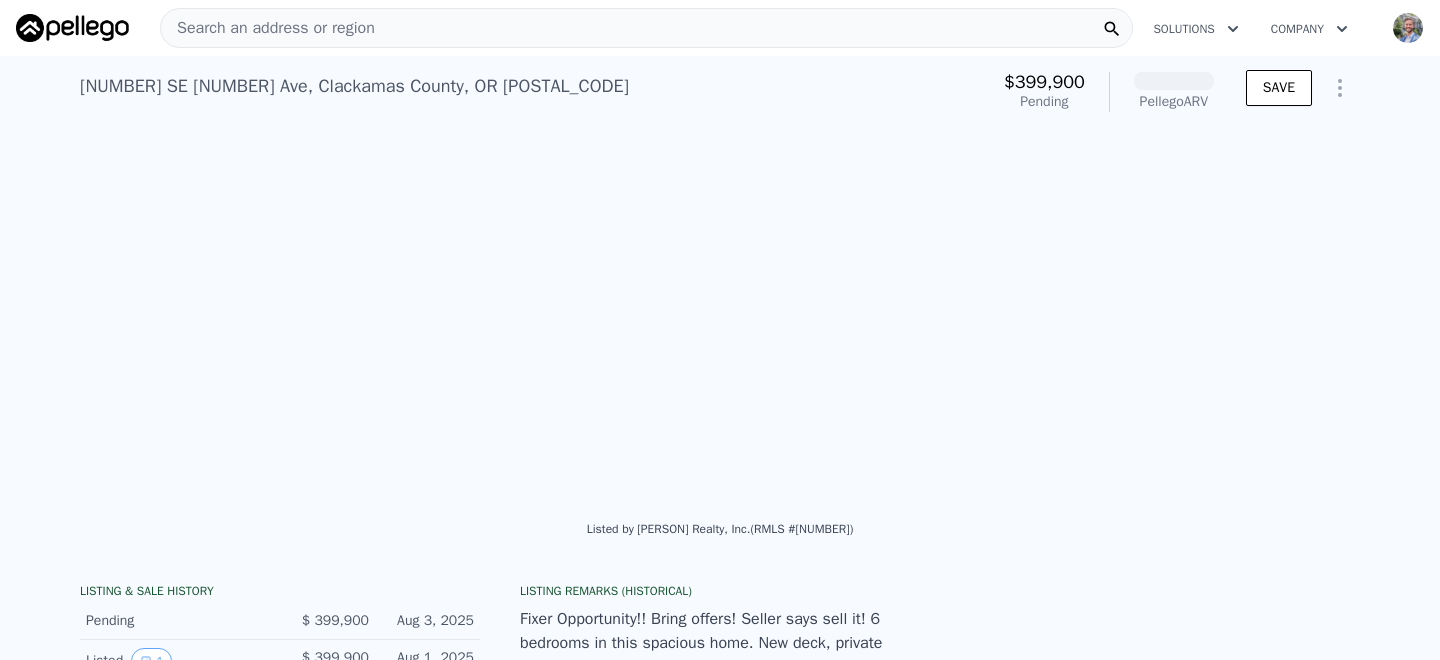 scroll, scrollTop: 0, scrollLeft: 915, axis: horizontal 